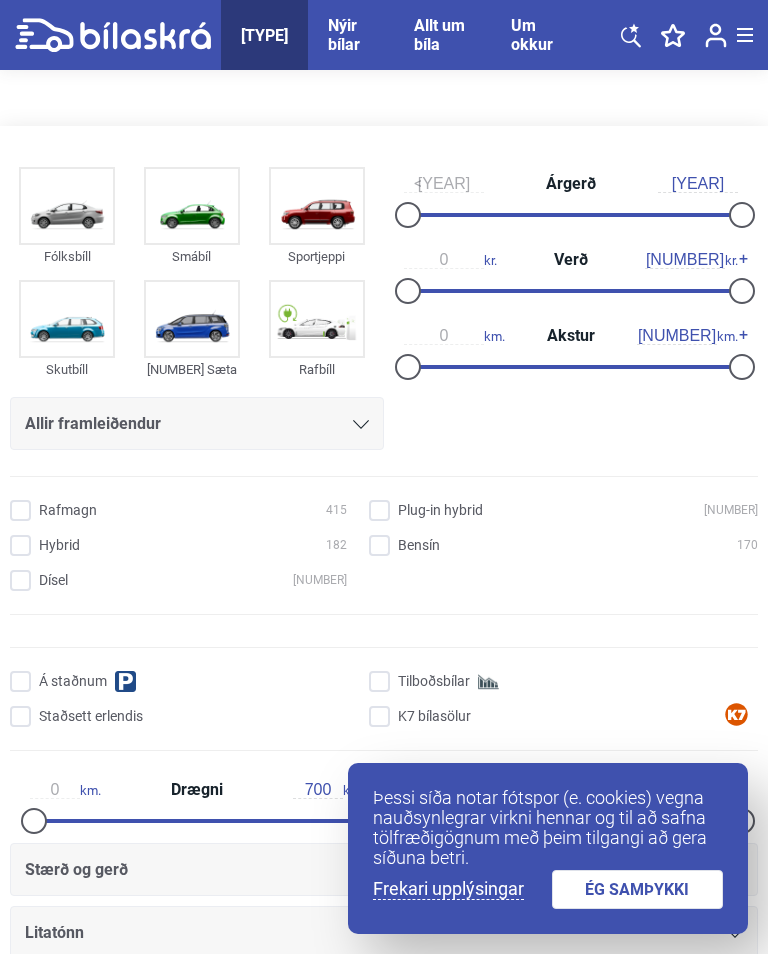 scroll, scrollTop: 0, scrollLeft: 0, axis: both 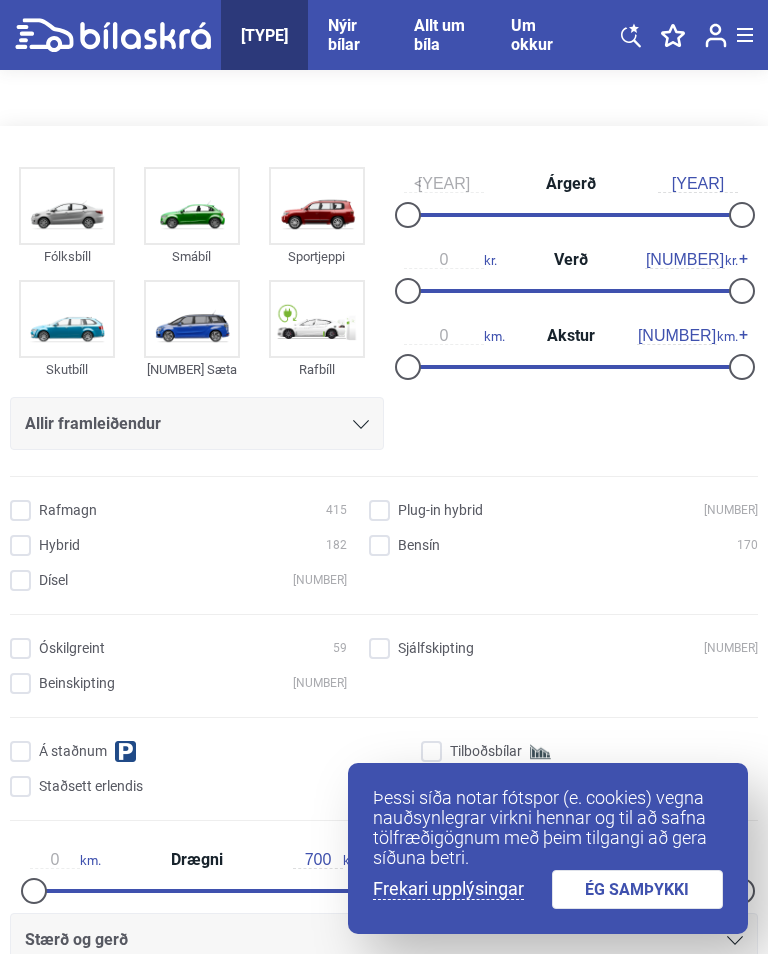 click at bounding box center (408, 215) 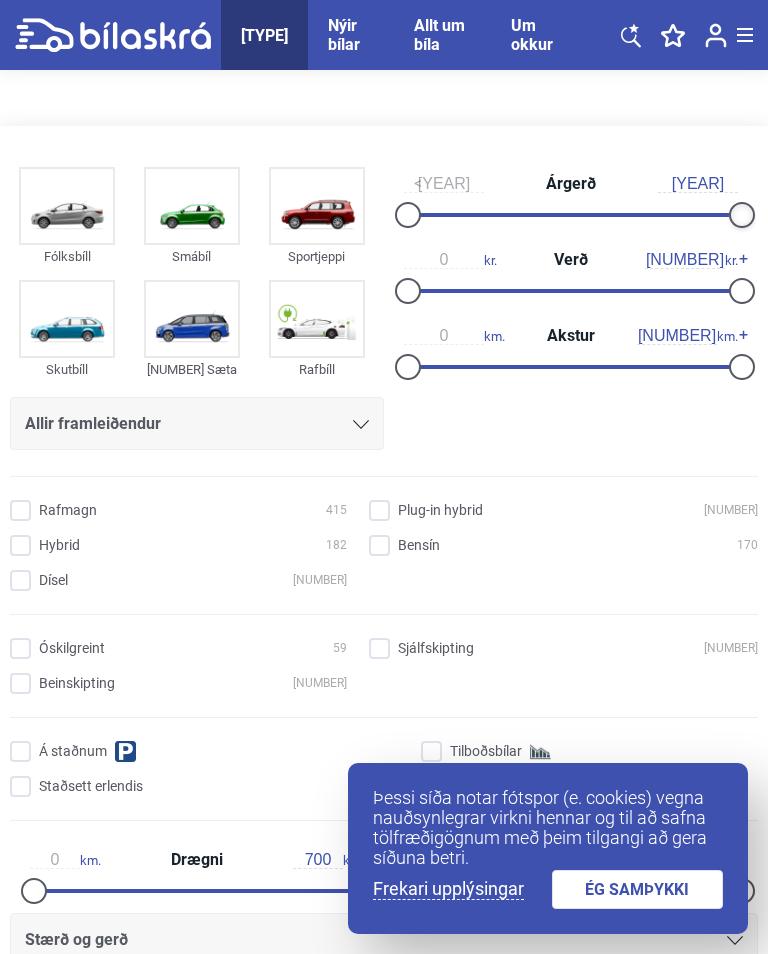 click at bounding box center [742, 215] 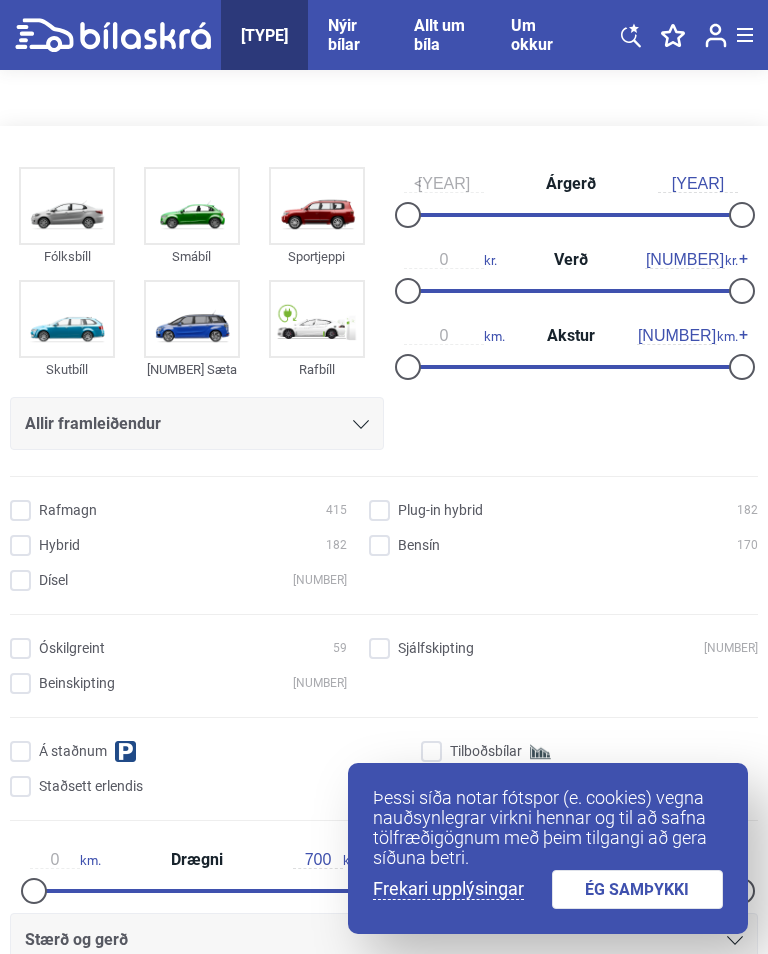 click at bounding box center (742, 215) 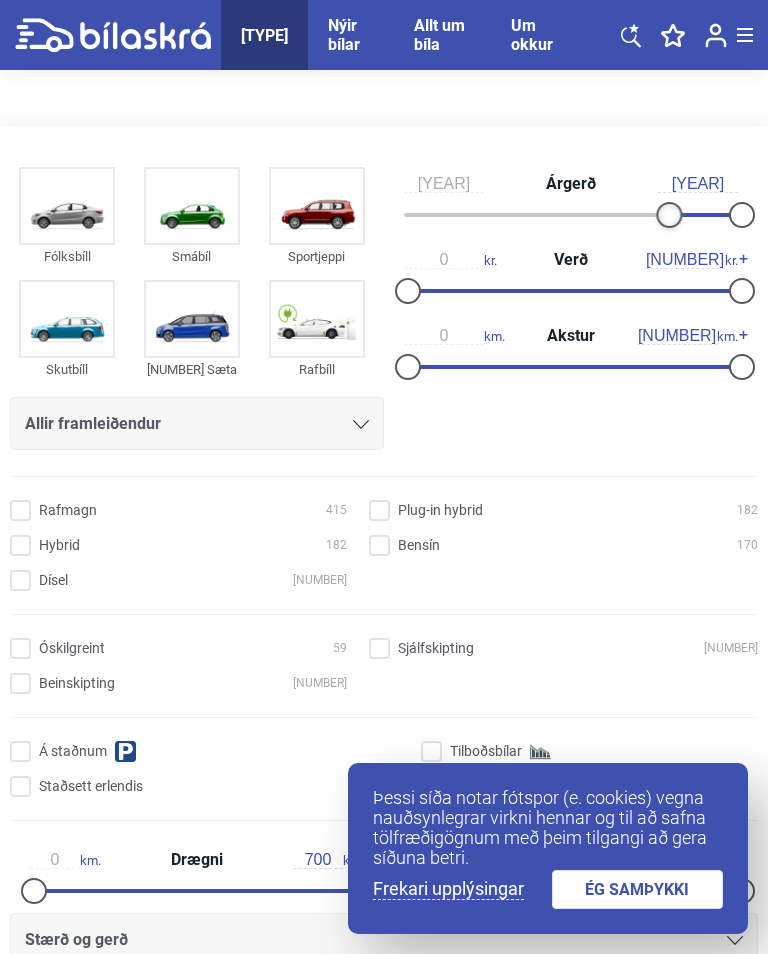 type on "2018" 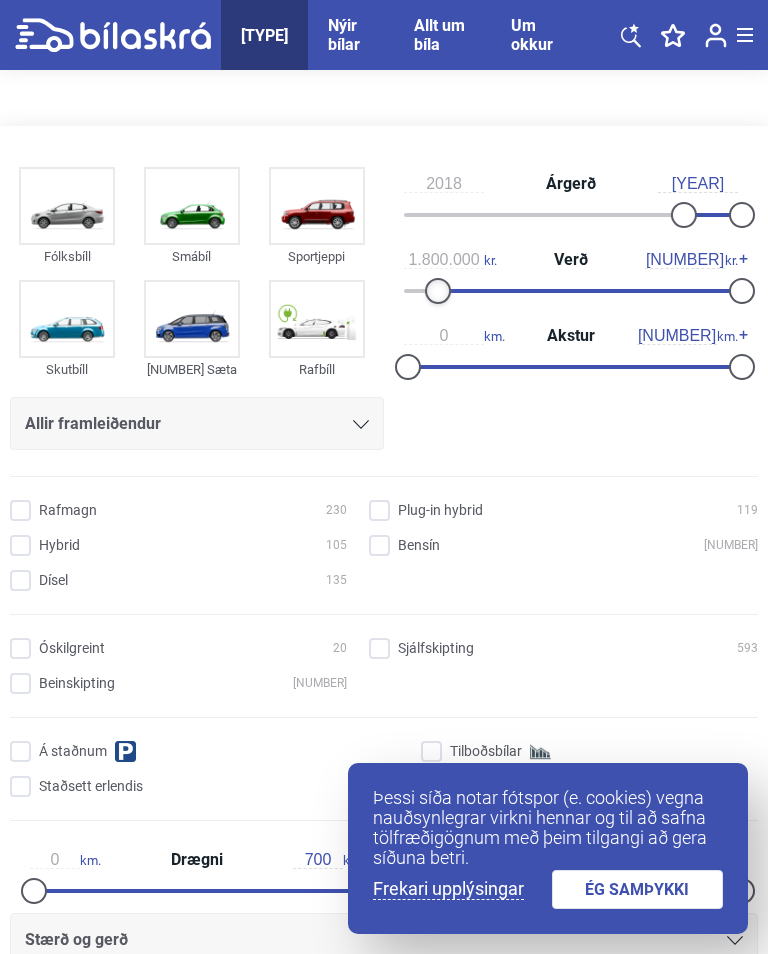 type on "[NUMBER]" 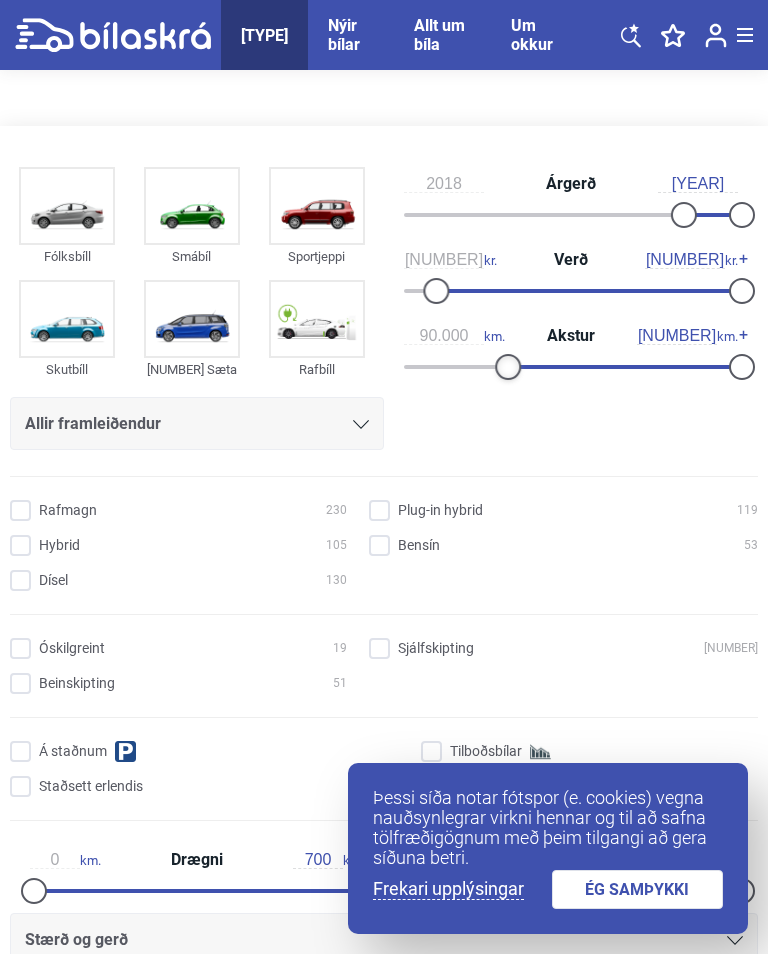 type on "[NUMBER]" 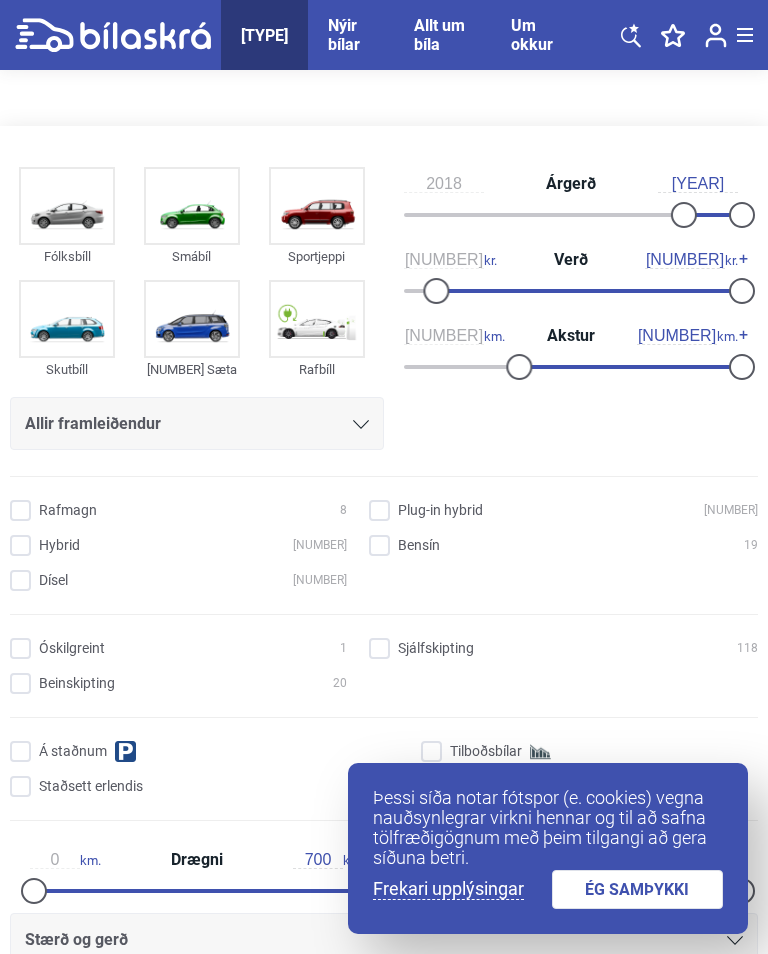 click 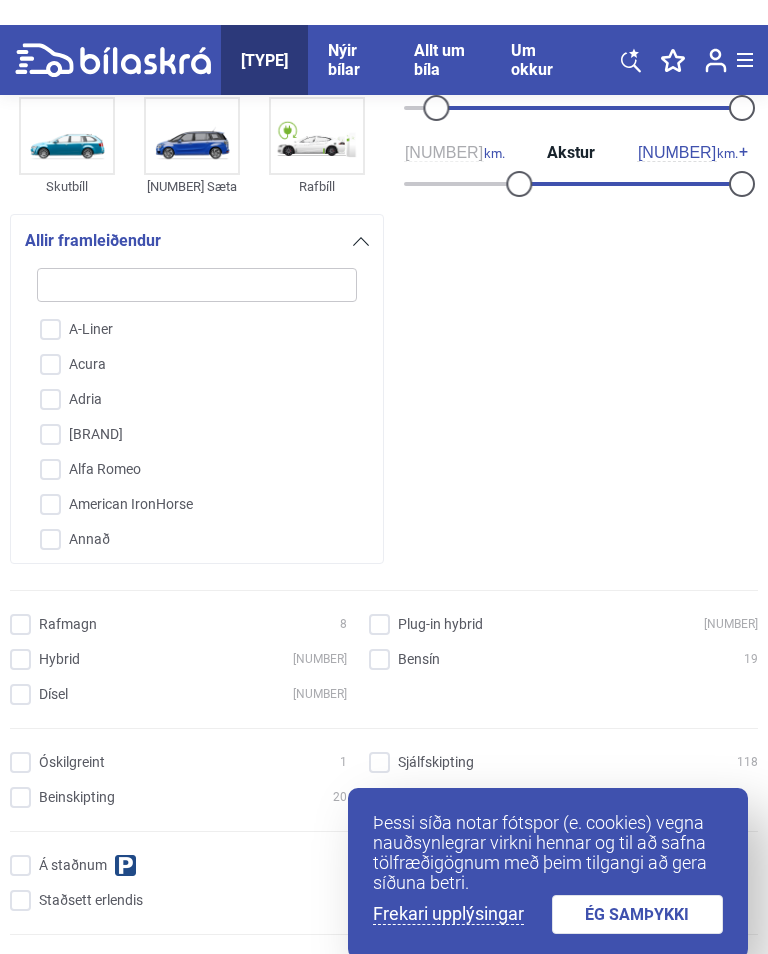 scroll, scrollTop: 217, scrollLeft: 0, axis: vertical 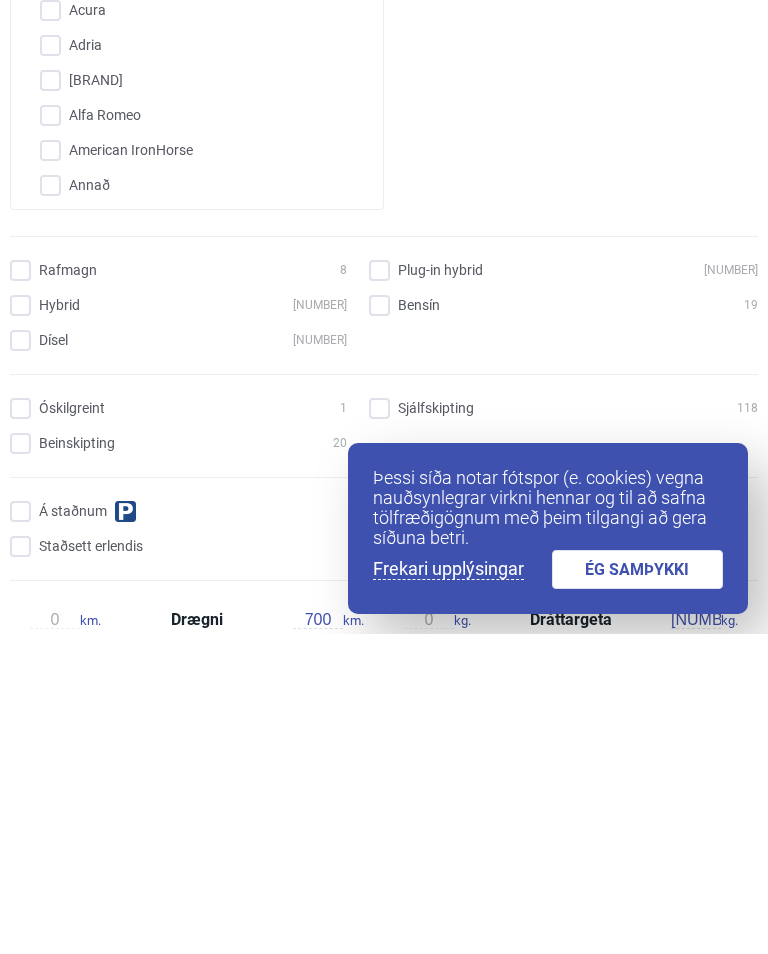 click on "ÉG SAMÞYKKI" at bounding box center (638, 889) 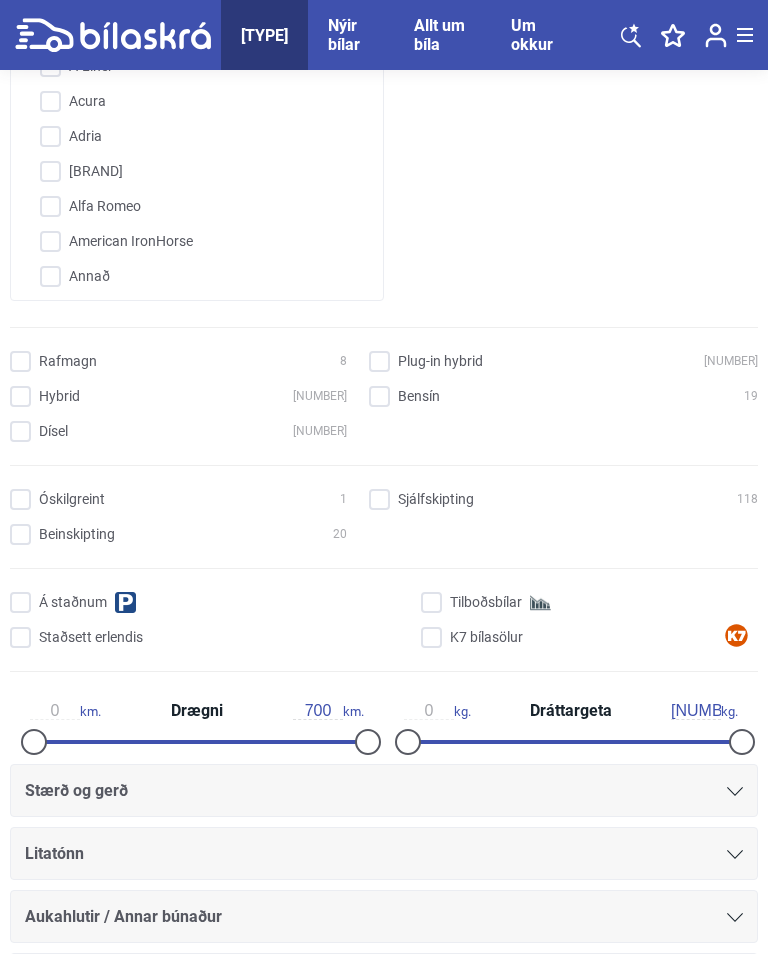 scroll, scrollTop: 445, scrollLeft: 0, axis: vertical 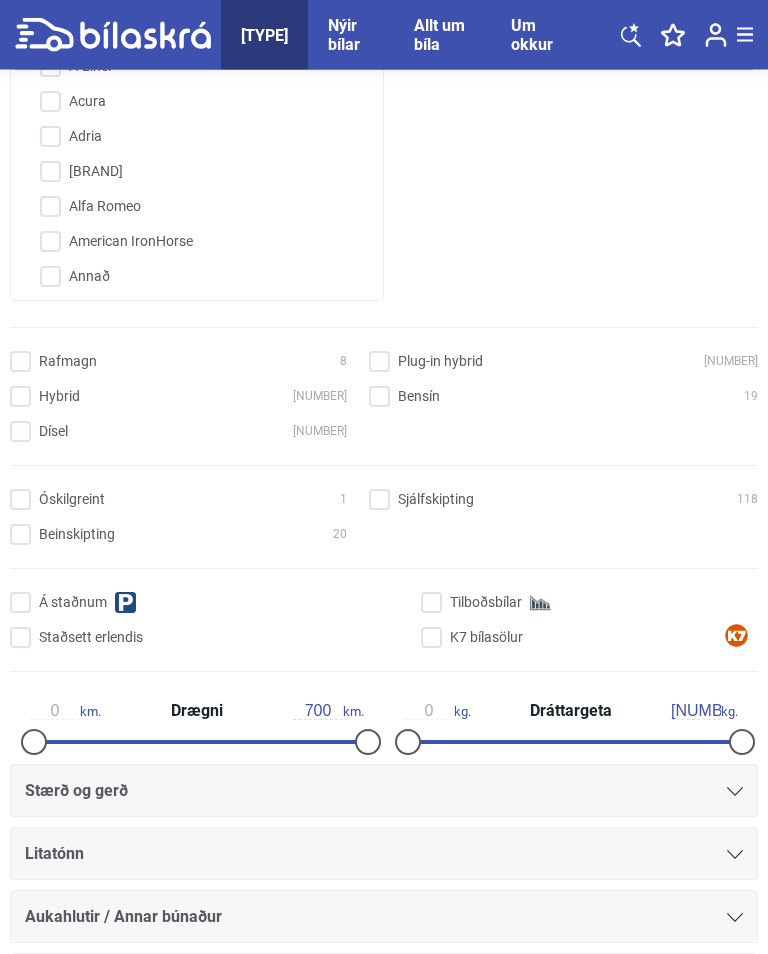 click on "Óskilgreint 1" at bounding box center [181, 501] 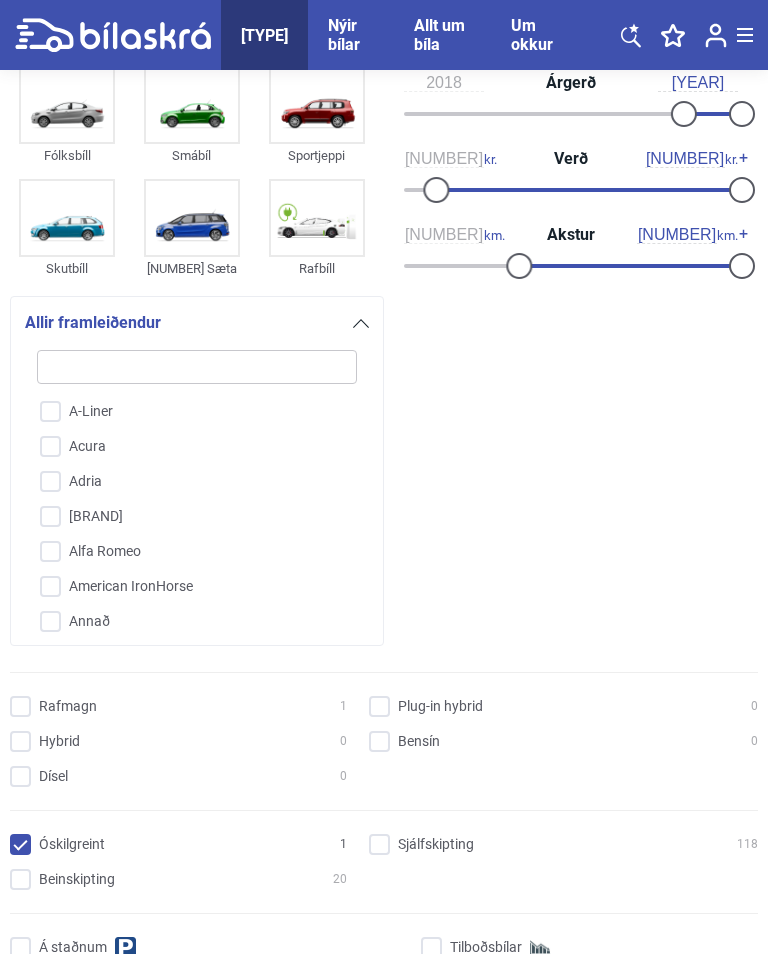scroll, scrollTop: 161, scrollLeft: 0, axis: vertical 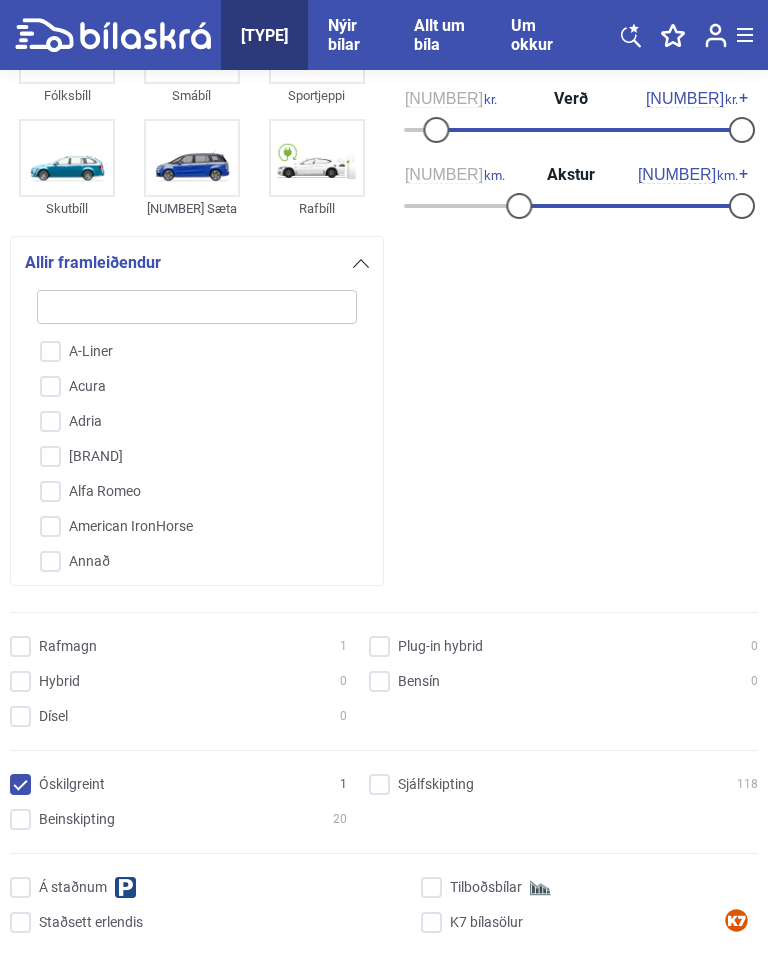 click on "Hybrid [NUMBER]" at bounding box center [181, 682] 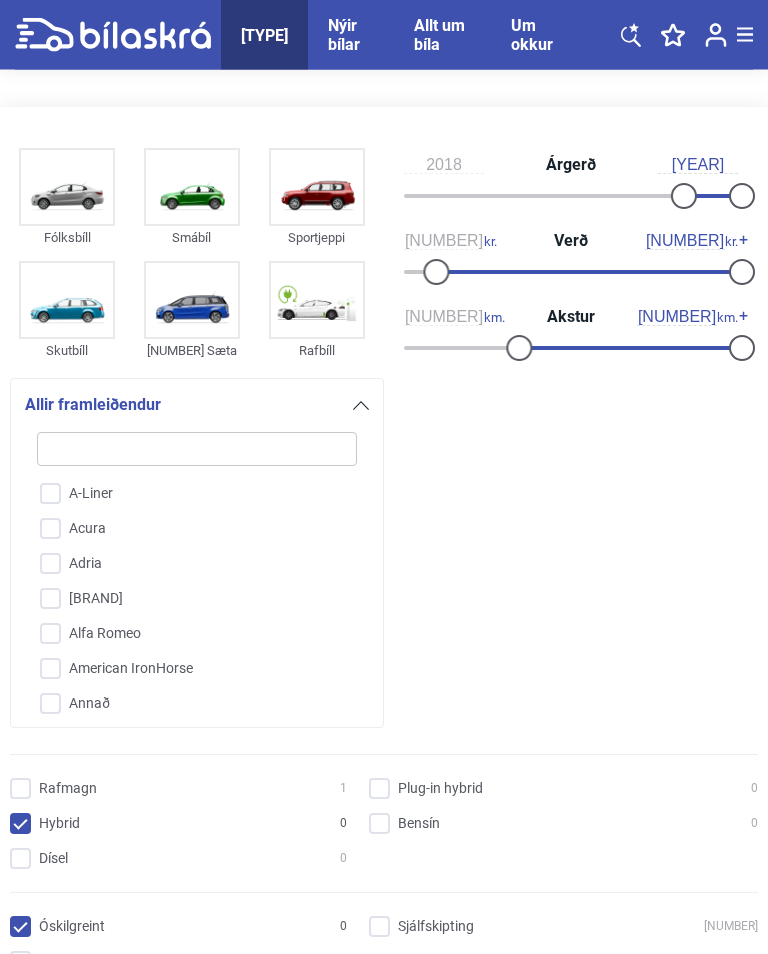 scroll, scrollTop: 0, scrollLeft: 0, axis: both 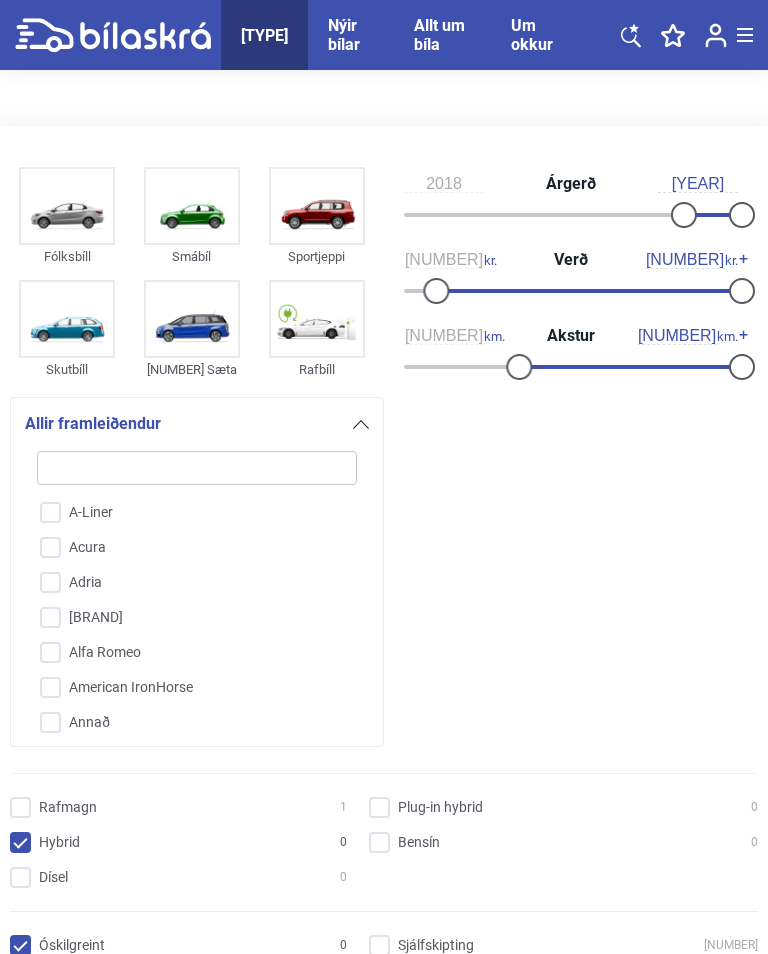 click on "Bensín [NUMBER]" at bounding box center [566, 843] 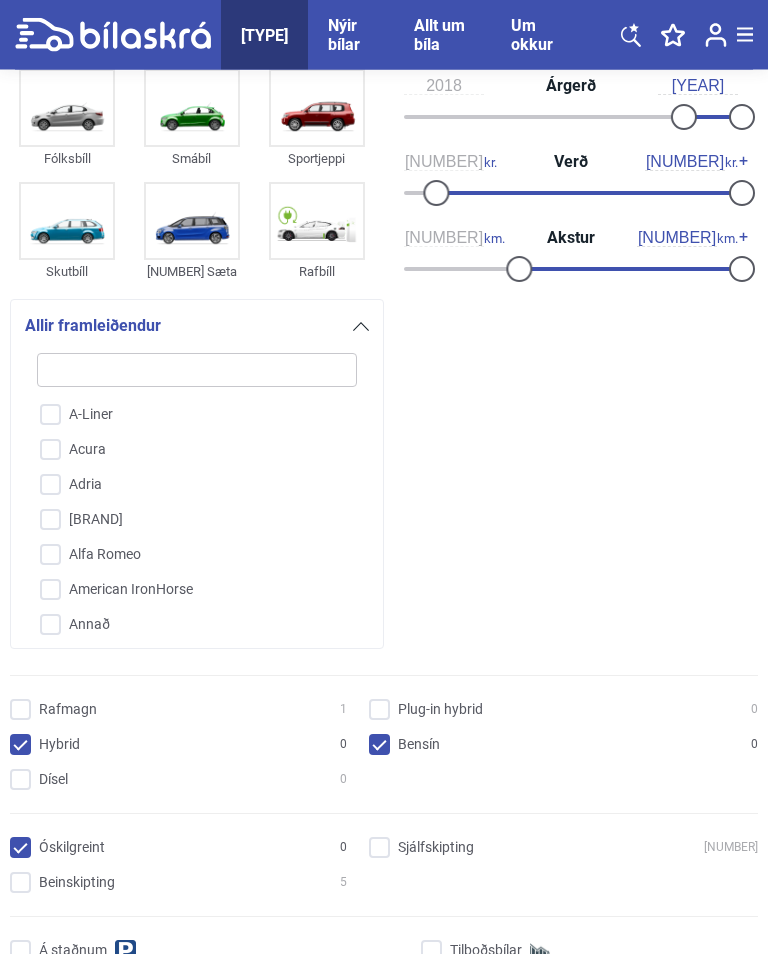 scroll, scrollTop: 92, scrollLeft: 0, axis: vertical 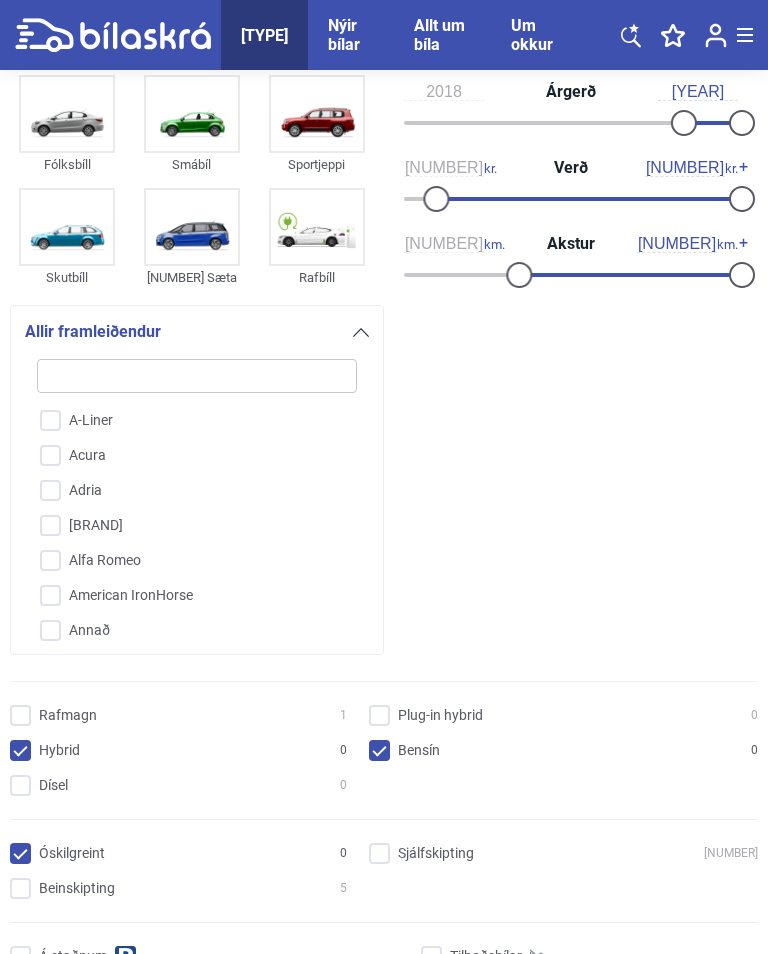 click at bounding box center [197, 376] 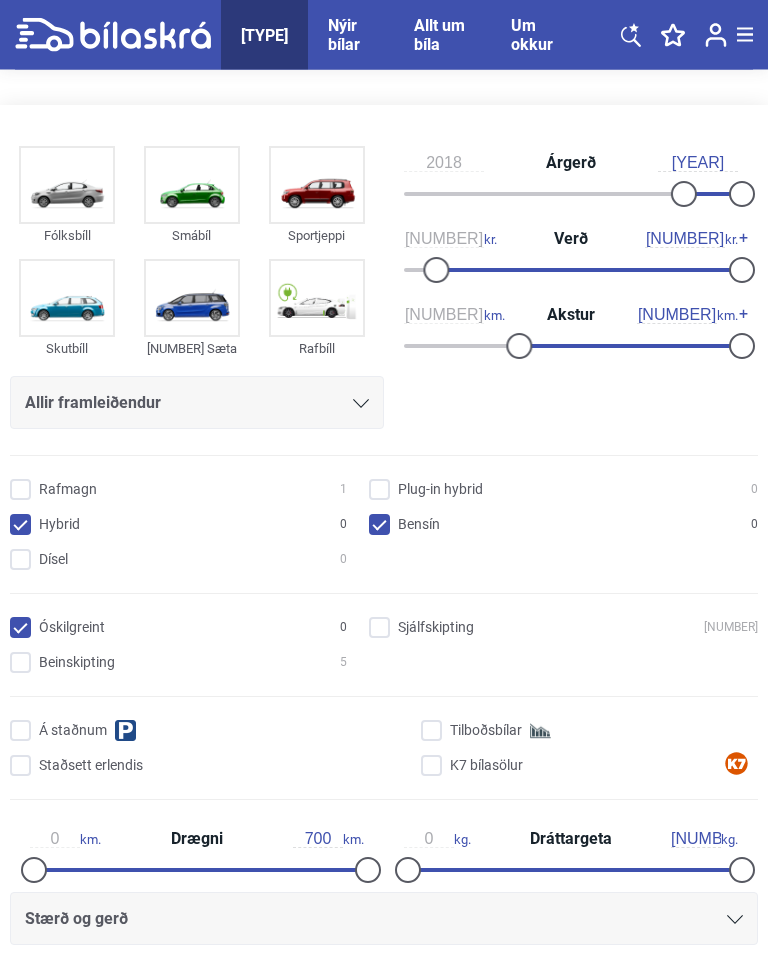 scroll, scrollTop: 0, scrollLeft: 0, axis: both 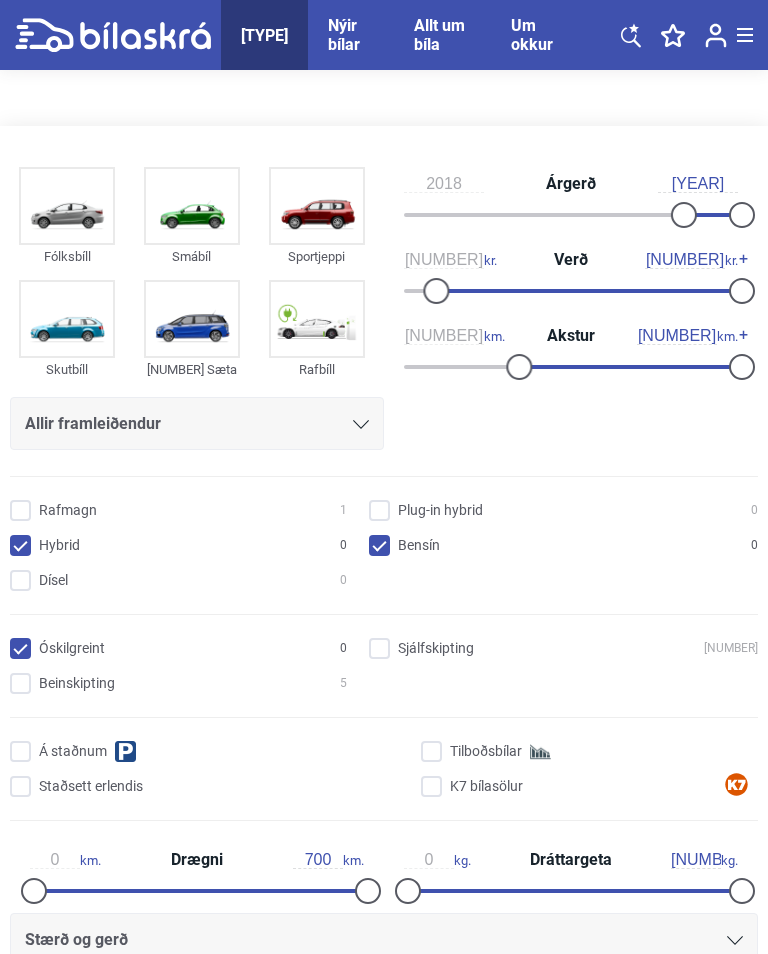 click at bounding box center (67, 206) 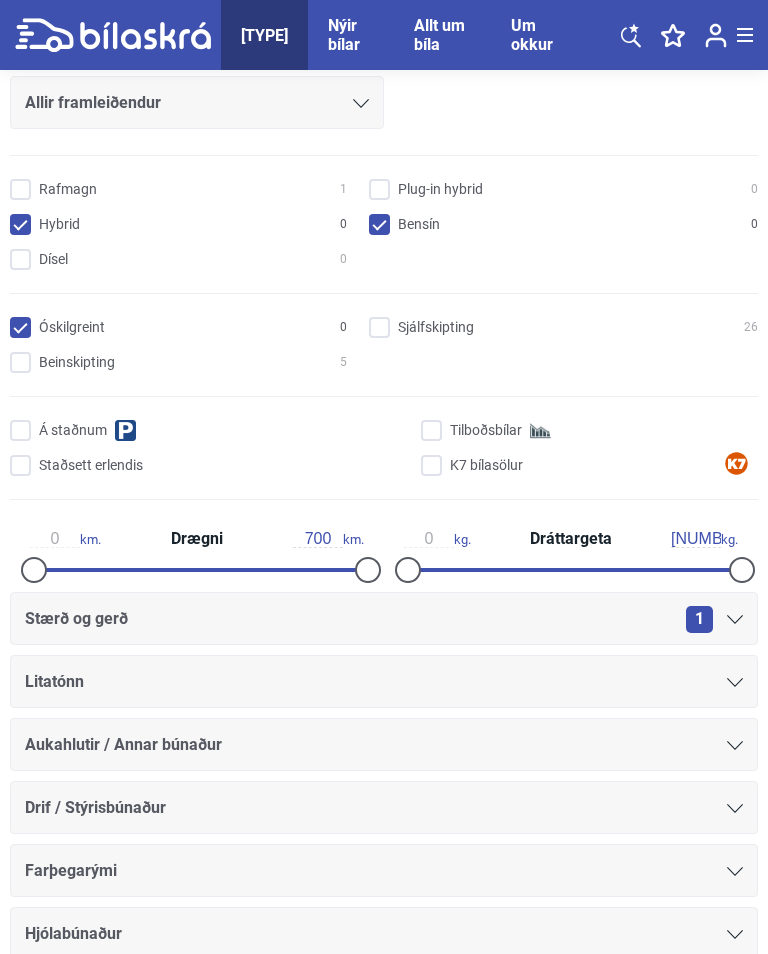scroll, scrollTop: 318, scrollLeft: 0, axis: vertical 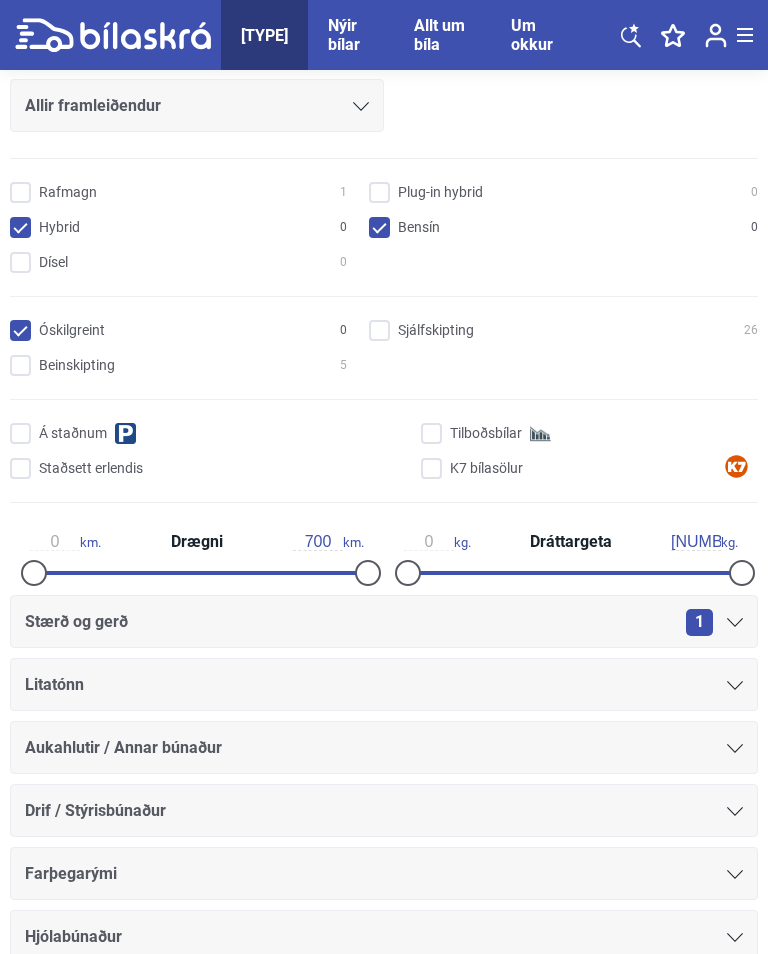 click 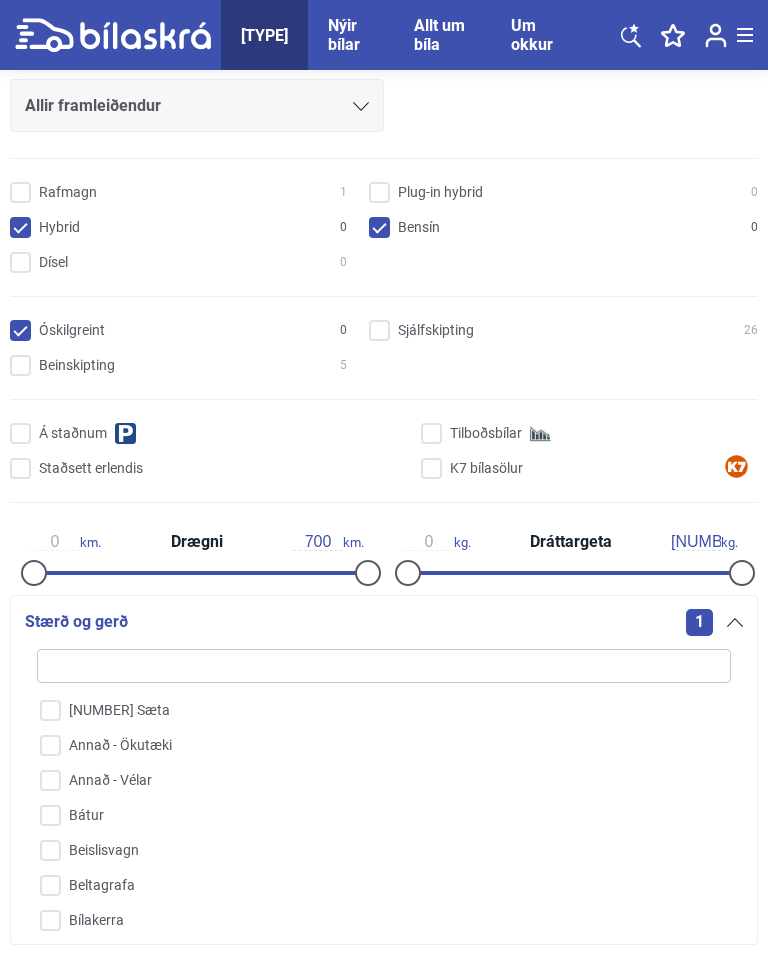 scroll, scrollTop: 351, scrollLeft: 0, axis: vertical 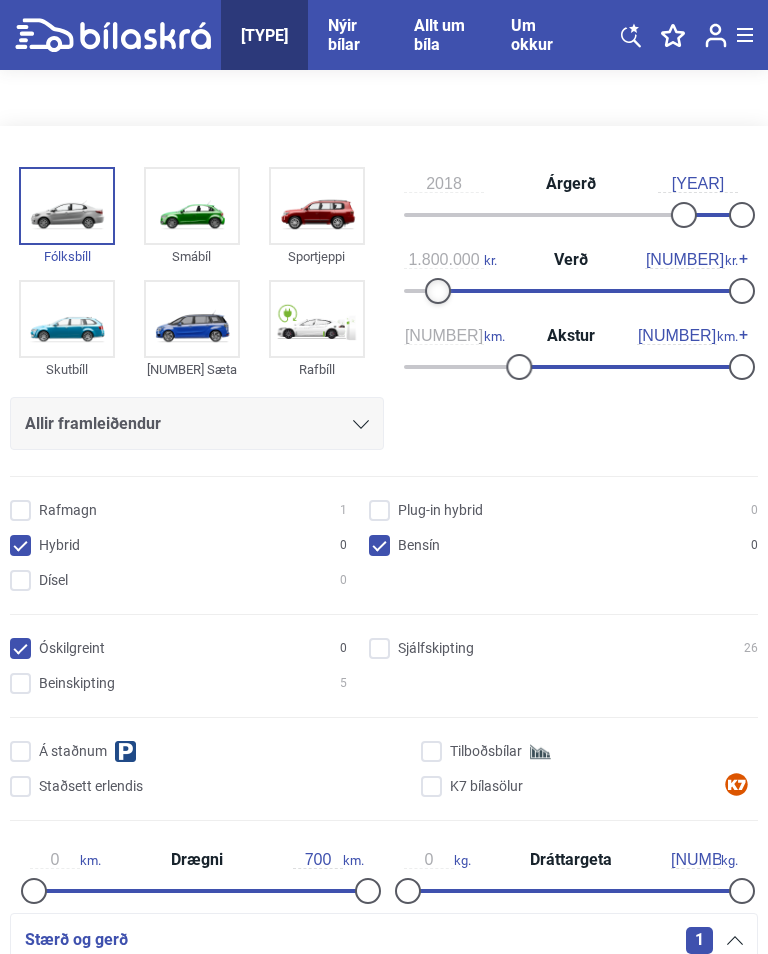 type on "[NUMBER]" 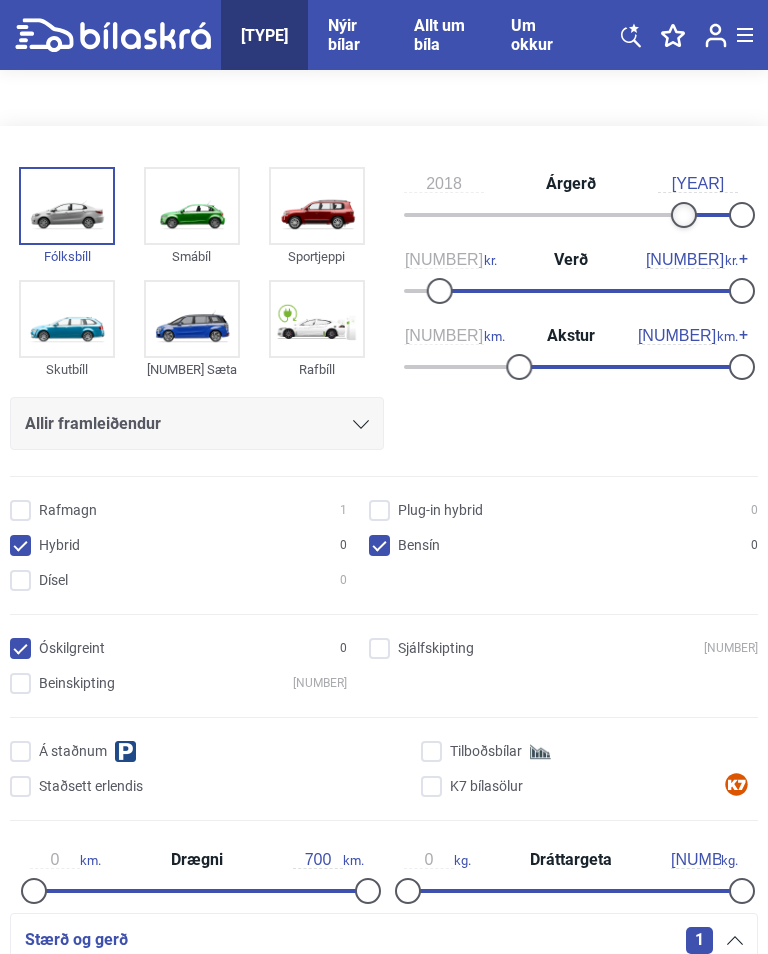 type on "[YEAR]" 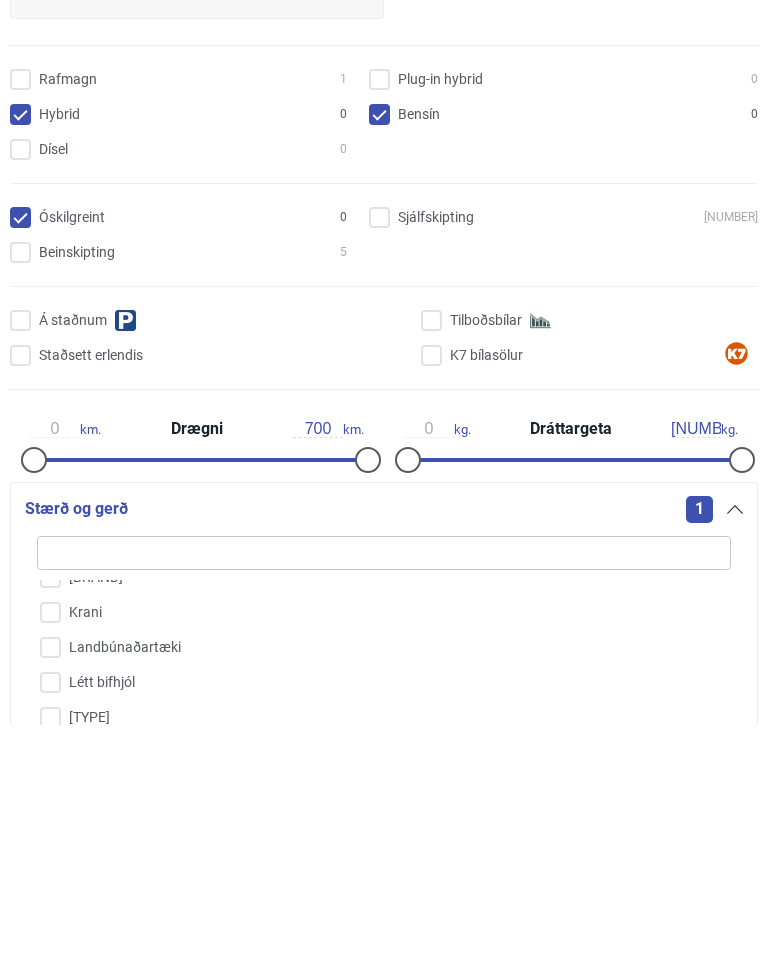 scroll, scrollTop: 203, scrollLeft: 0, axis: vertical 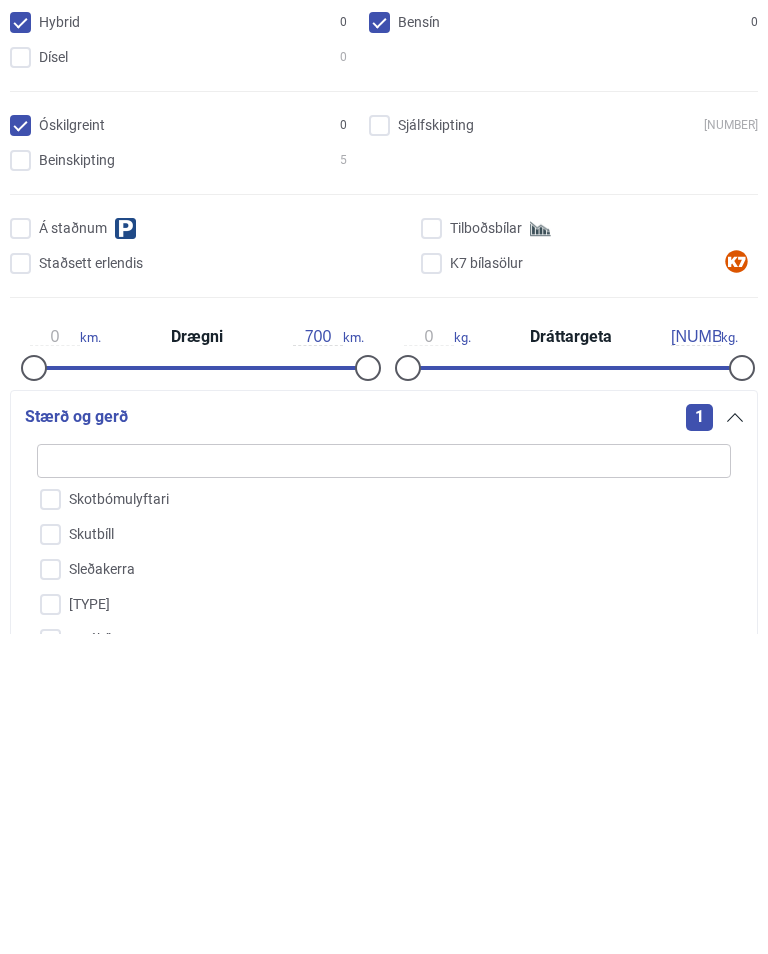 click on "[TYPE]" at bounding box center [371, 925] 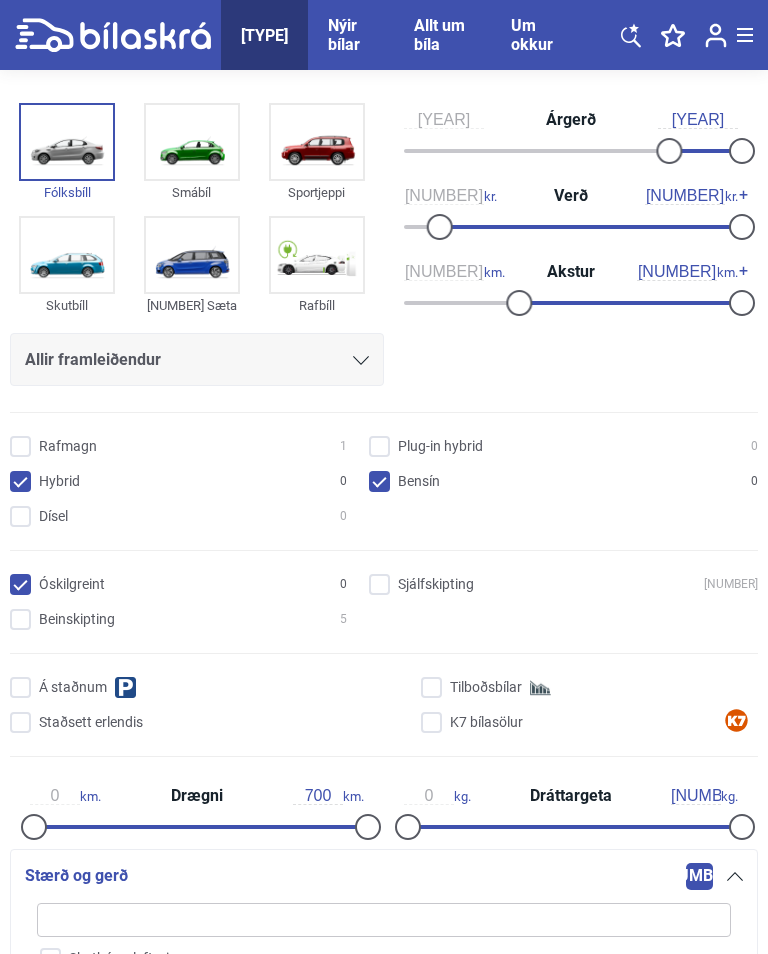 scroll, scrollTop: 0, scrollLeft: 0, axis: both 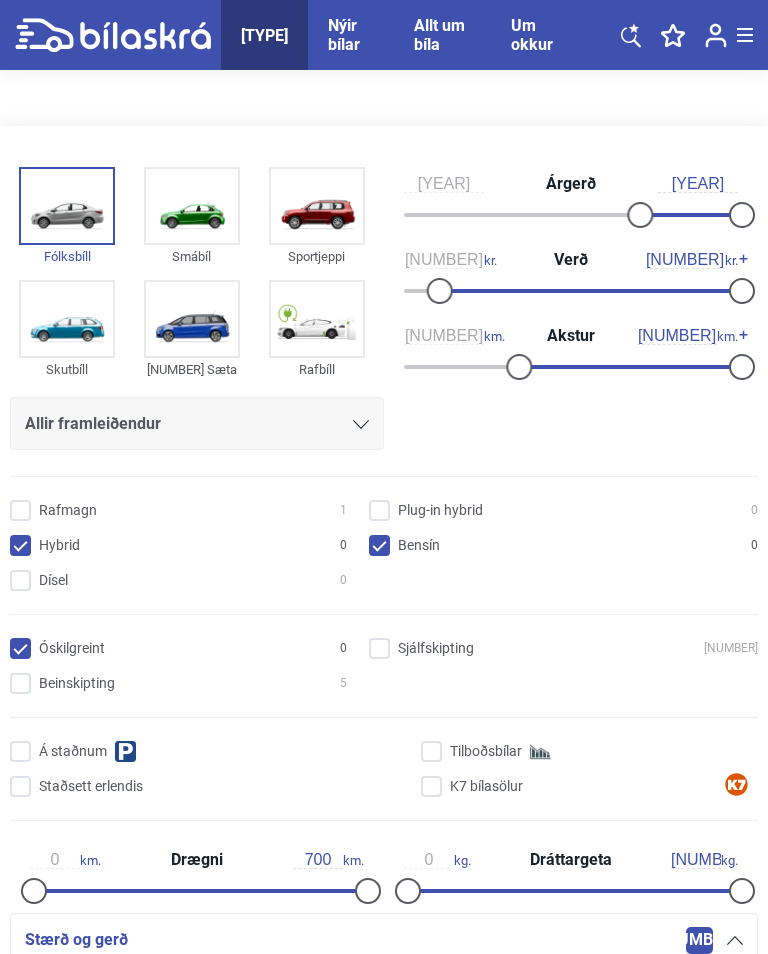 click at bounding box center (687, 215) 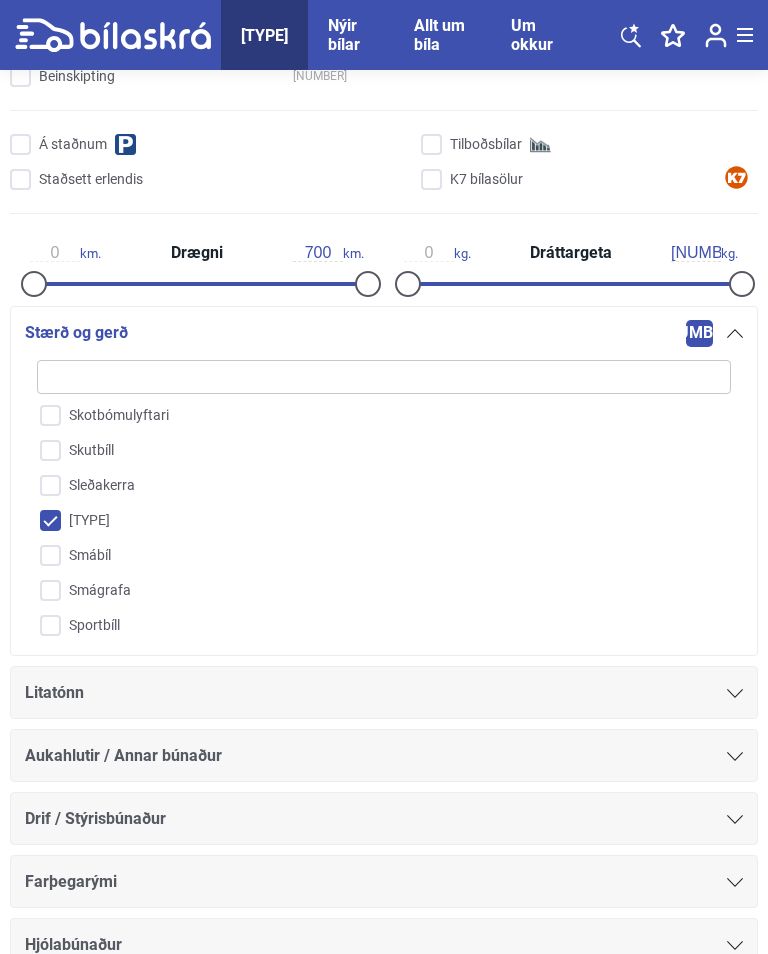 scroll, scrollTop: 620, scrollLeft: 0, axis: vertical 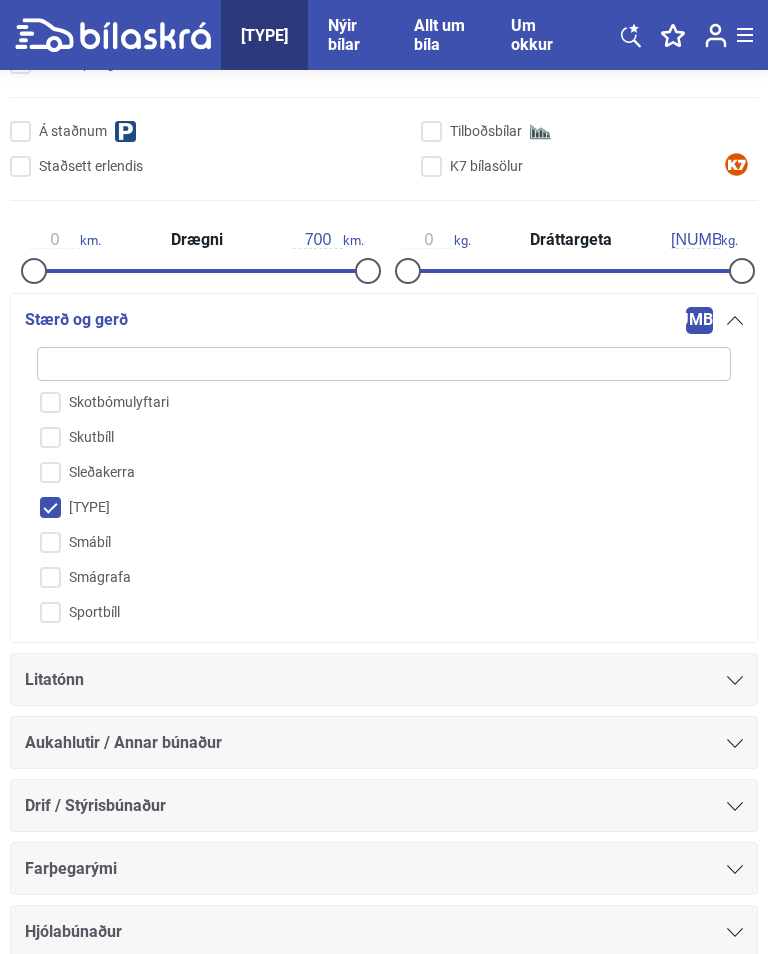 click on "[TYPE]" at bounding box center [371, 508] 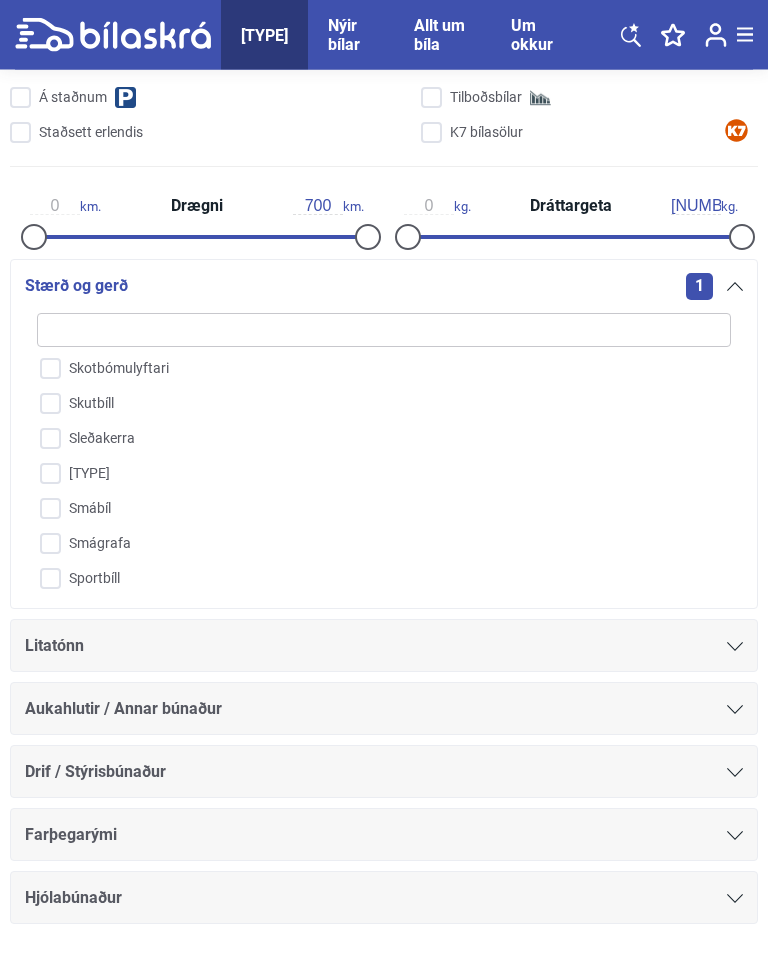 scroll, scrollTop: 664, scrollLeft: 0, axis: vertical 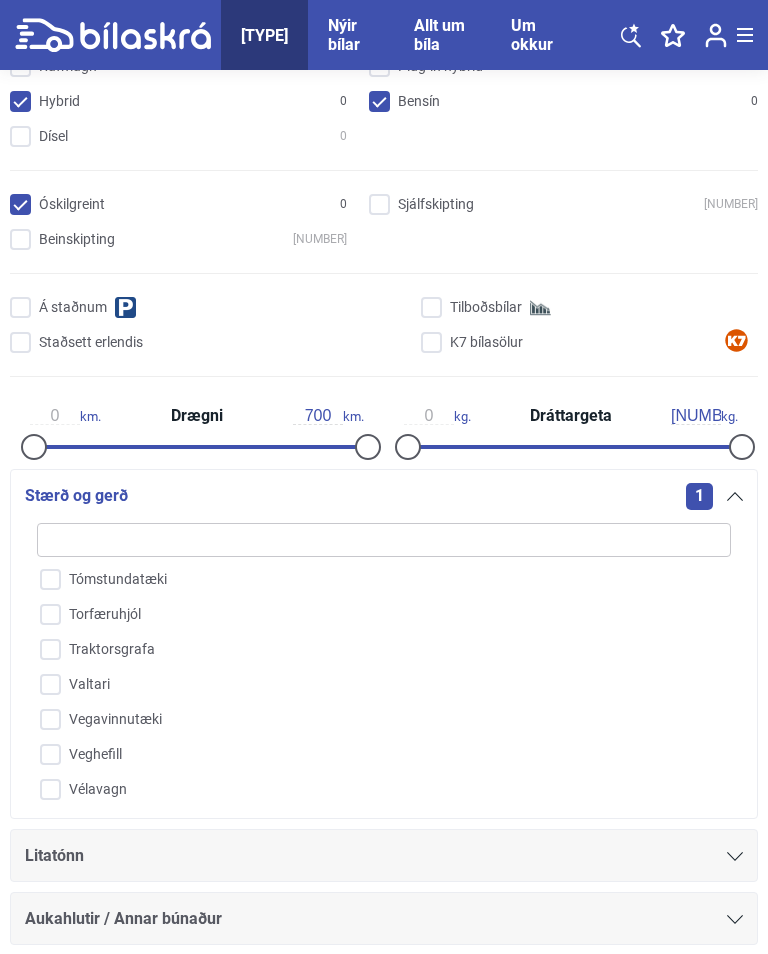 click 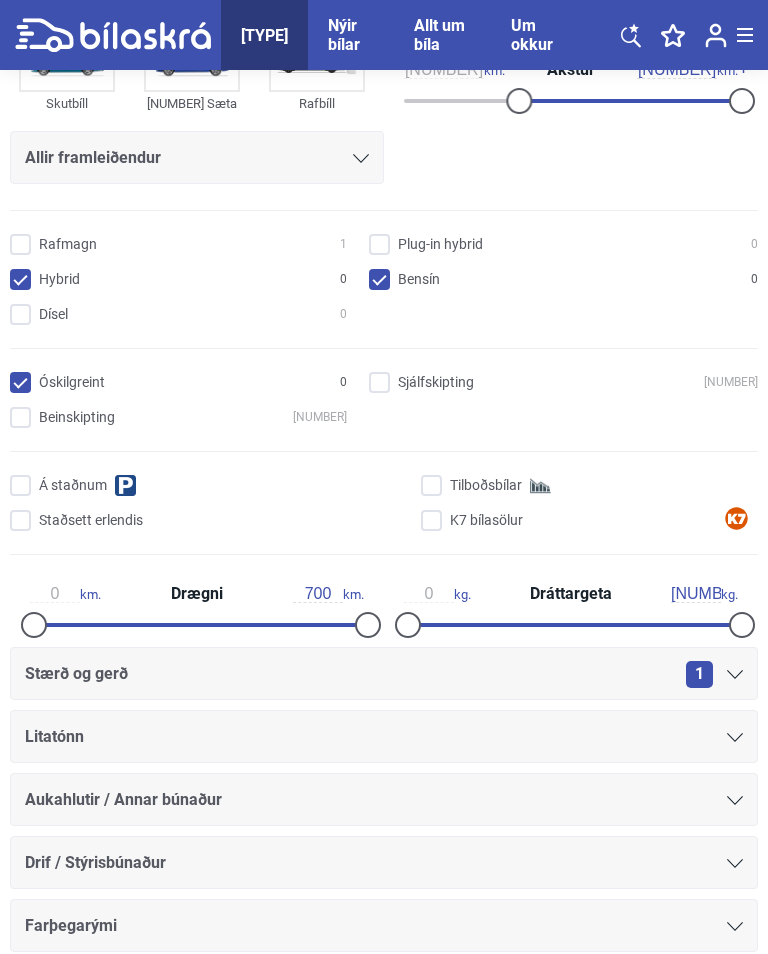 scroll, scrollTop: 265, scrollLeft: 0, axis: vertical 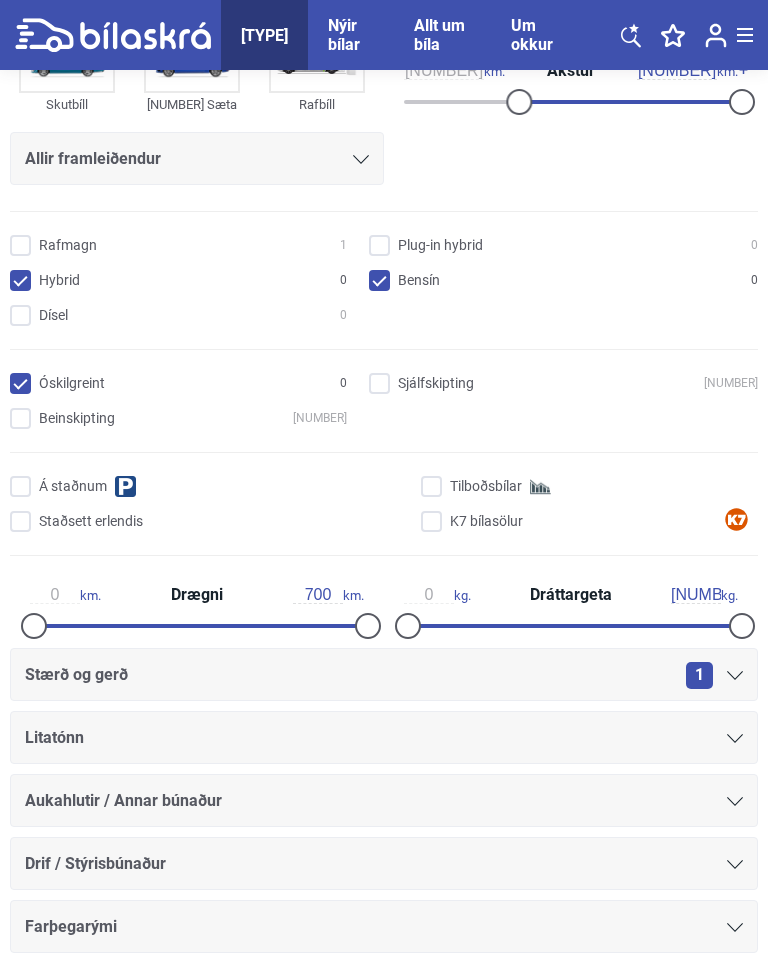 click on "K7 bílasölur" at bounding box center [592, 522] 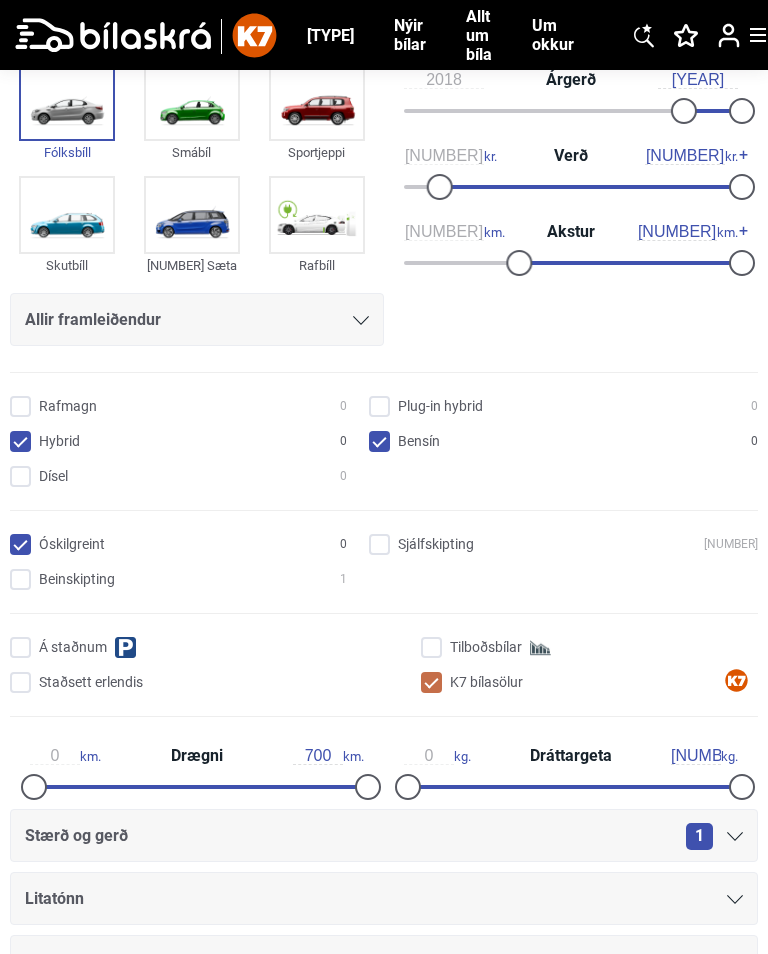 scroll, scrollTop: 102, scrollLeft: 0, axis: vertical 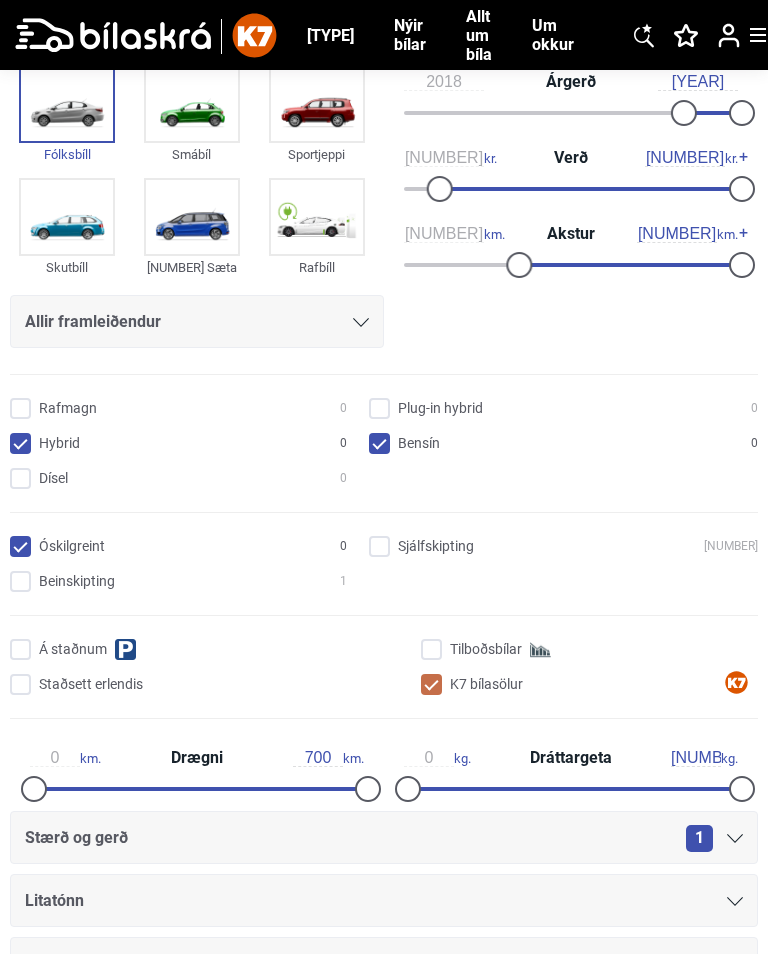 click on "Tilboðsbílar" at bounding box center (592, 650) 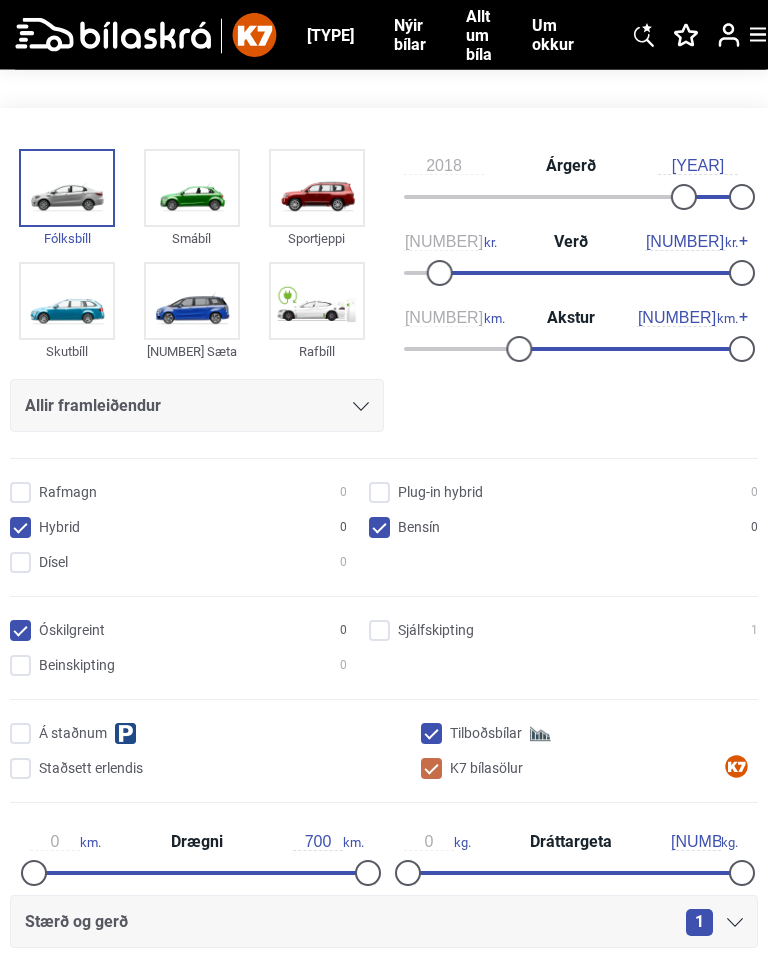 scroll, scrollTop: 0, scrollLeft: 0, axis: both 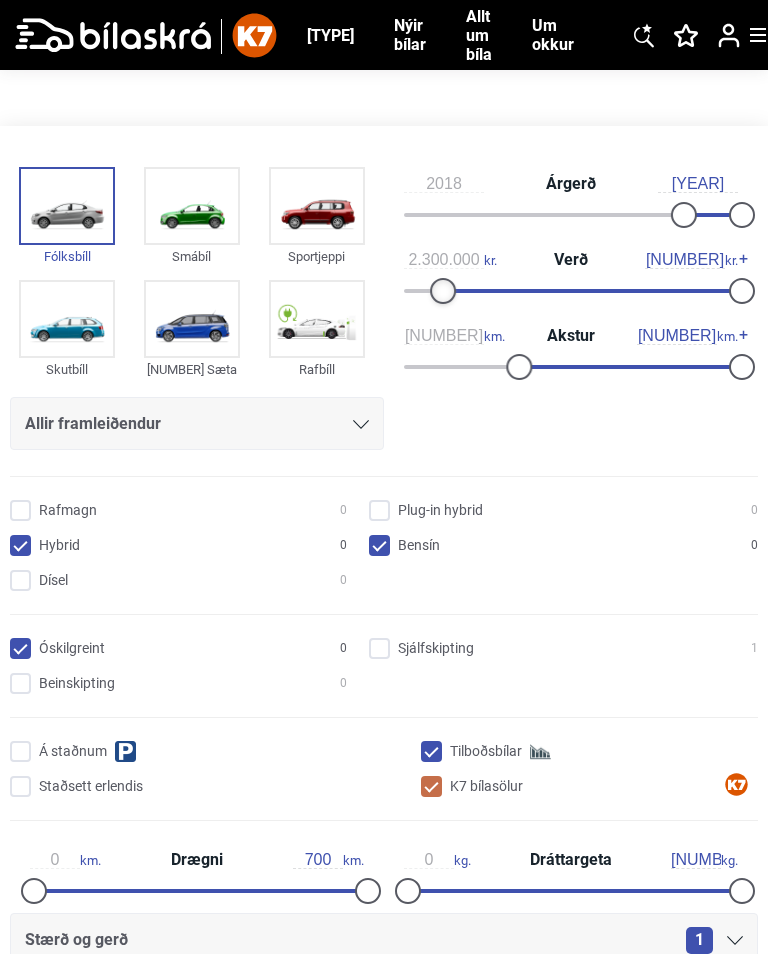 type on "2.400.000" 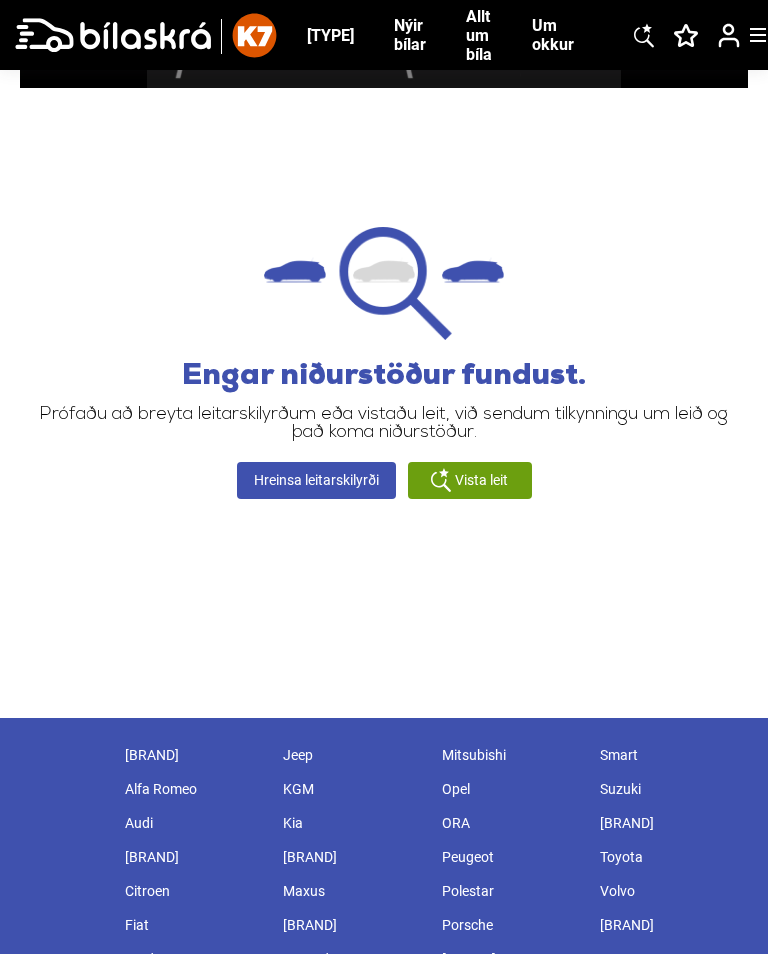 click on "Hreinsa leitarskilyrði" at bounding box center (316, 480) 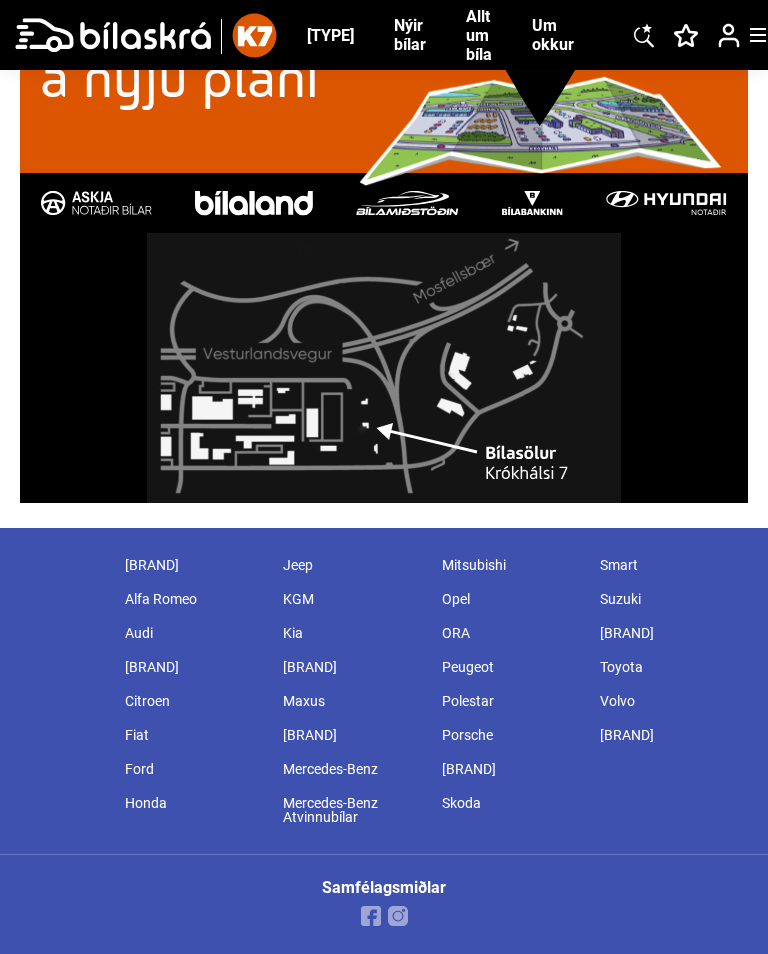 type on "[YEAR]" 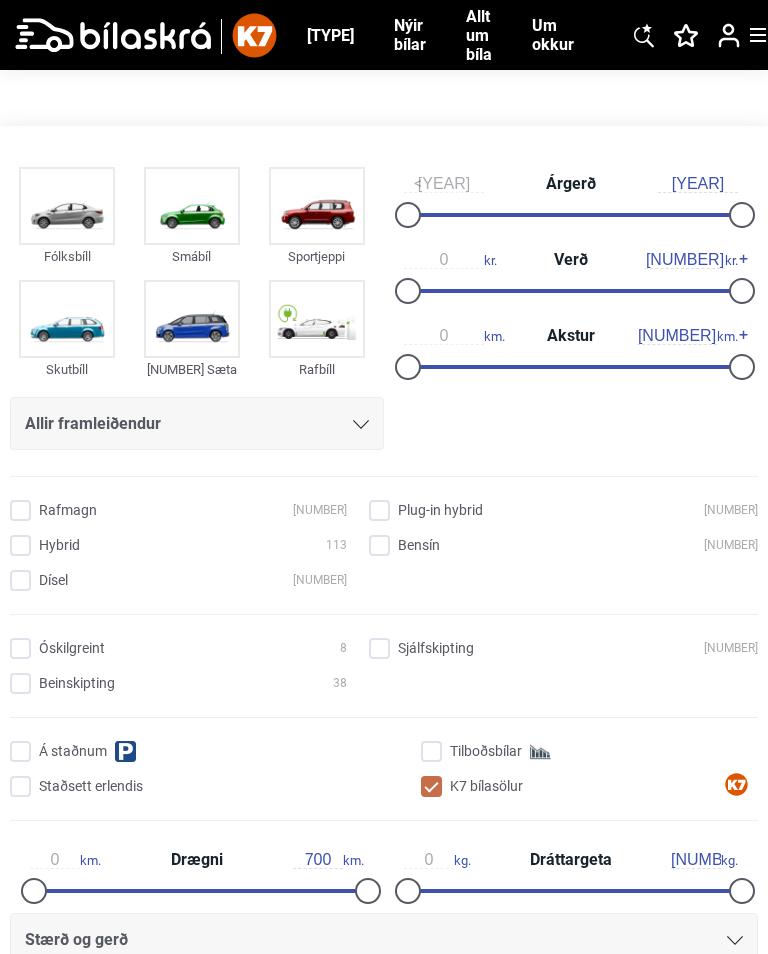 click on "[TYPE]" at bounding box center (330, 35) 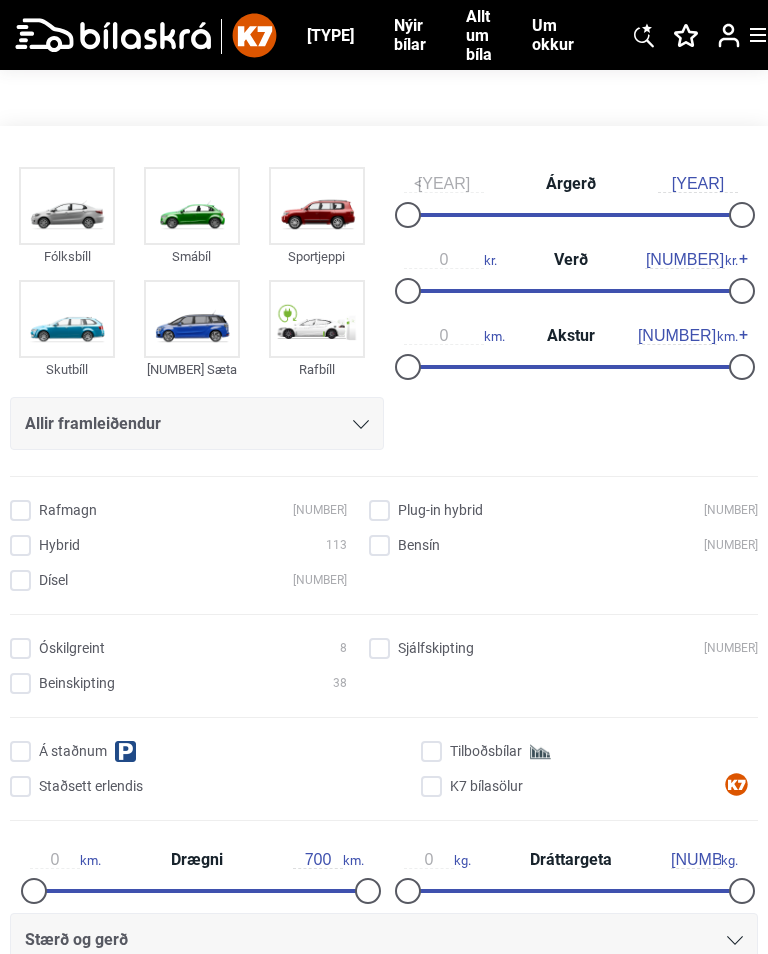 checkbox on "false" 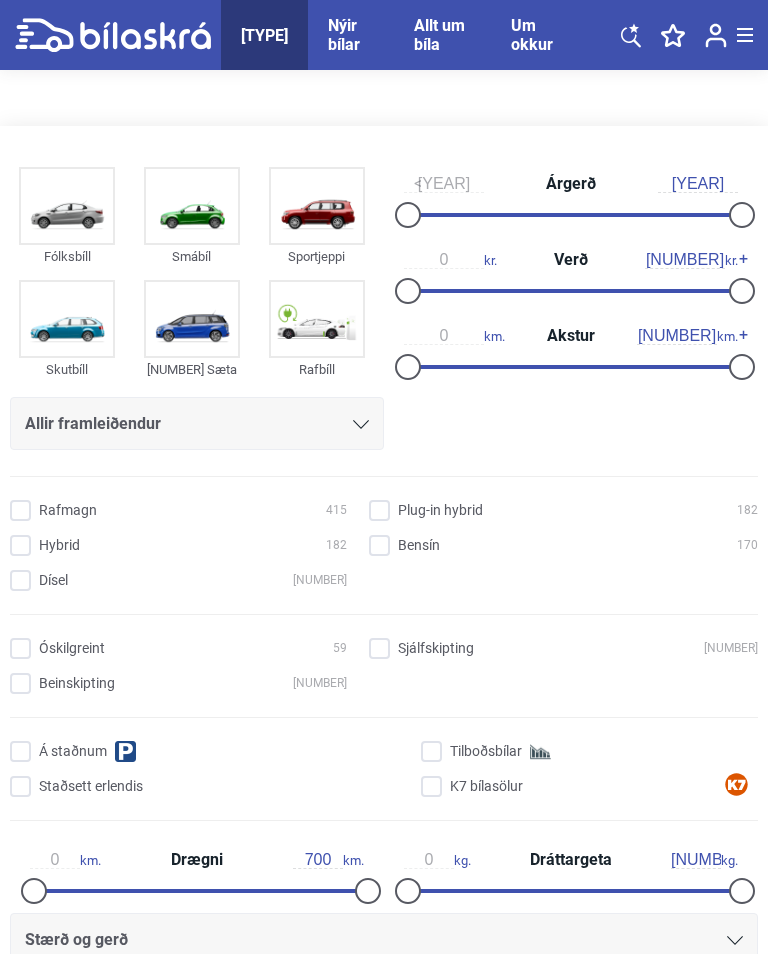 click at bounding box center (67, 206) 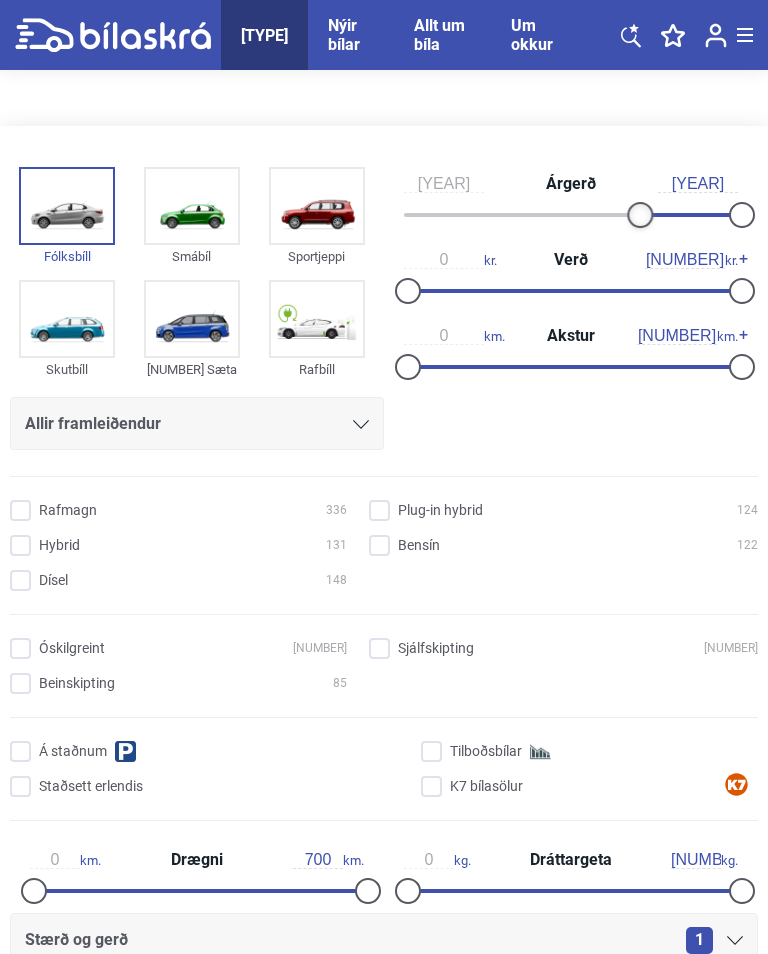 type on "2016" 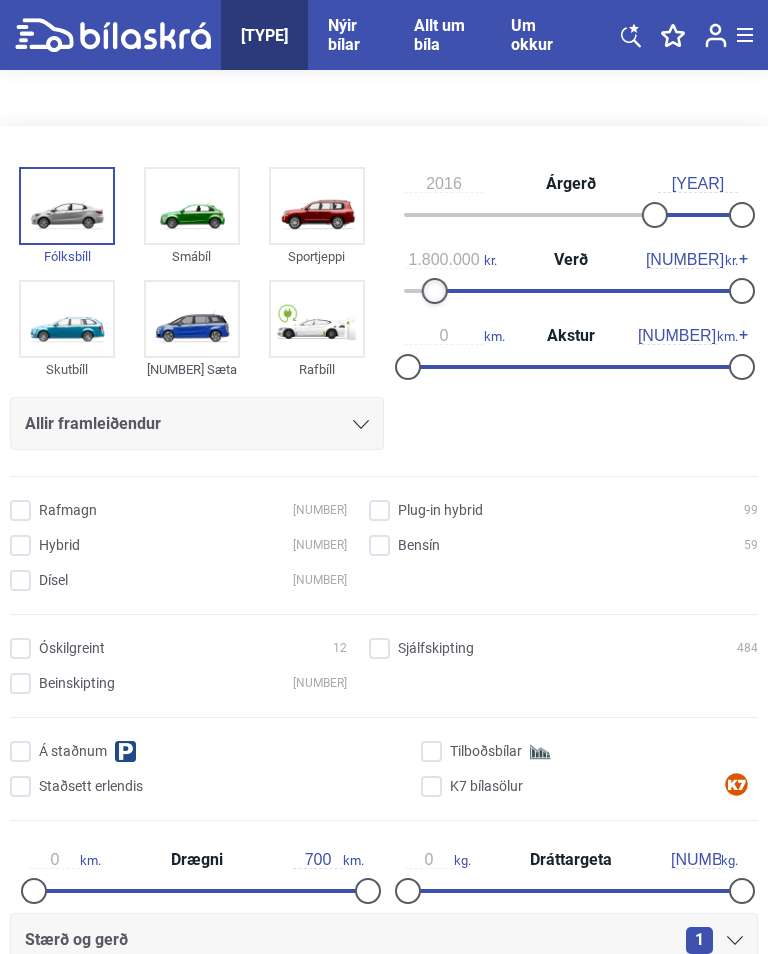 type on "[NUMBER]" 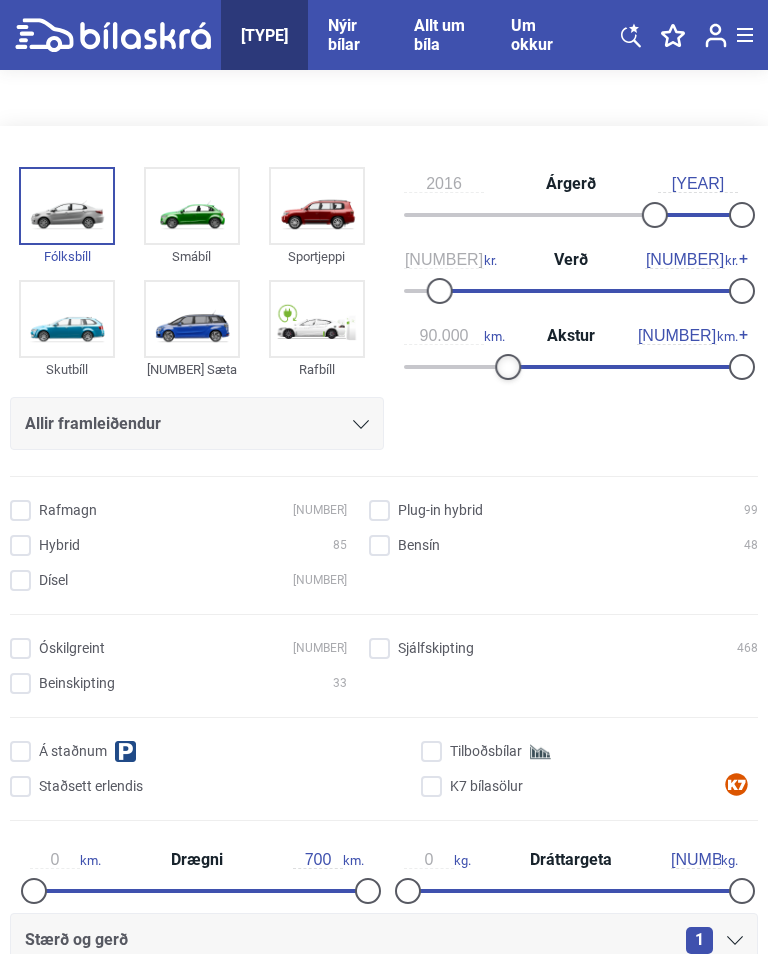 type on "[NUMBER]" 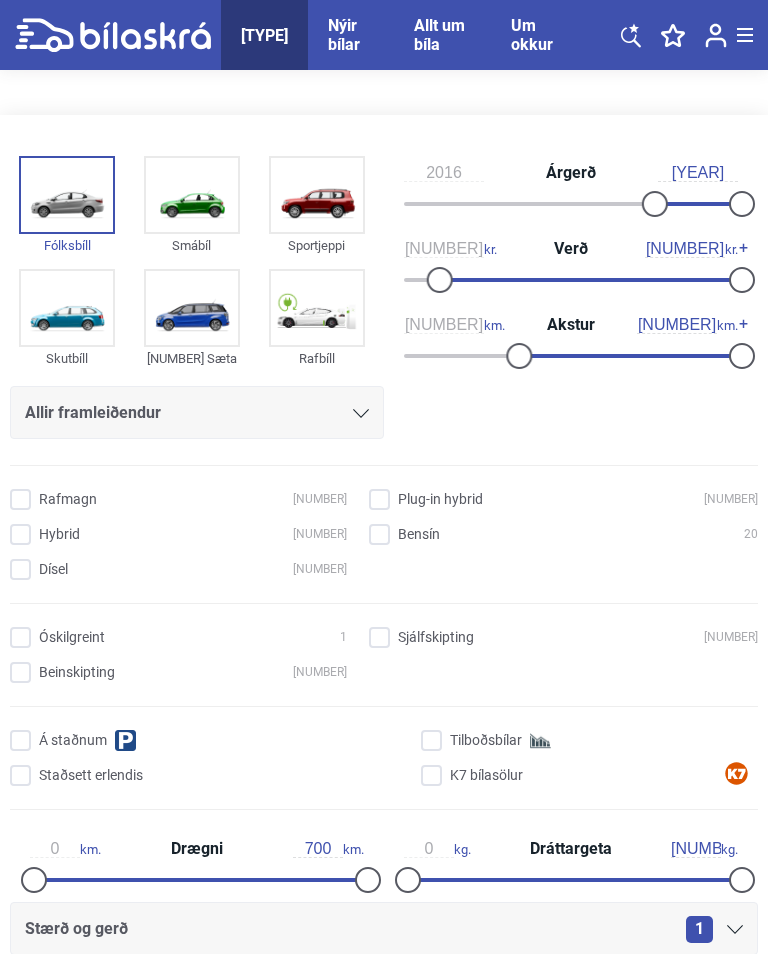 scroll, scrollTop: 12, scrollLeft: 0, axis: vertical 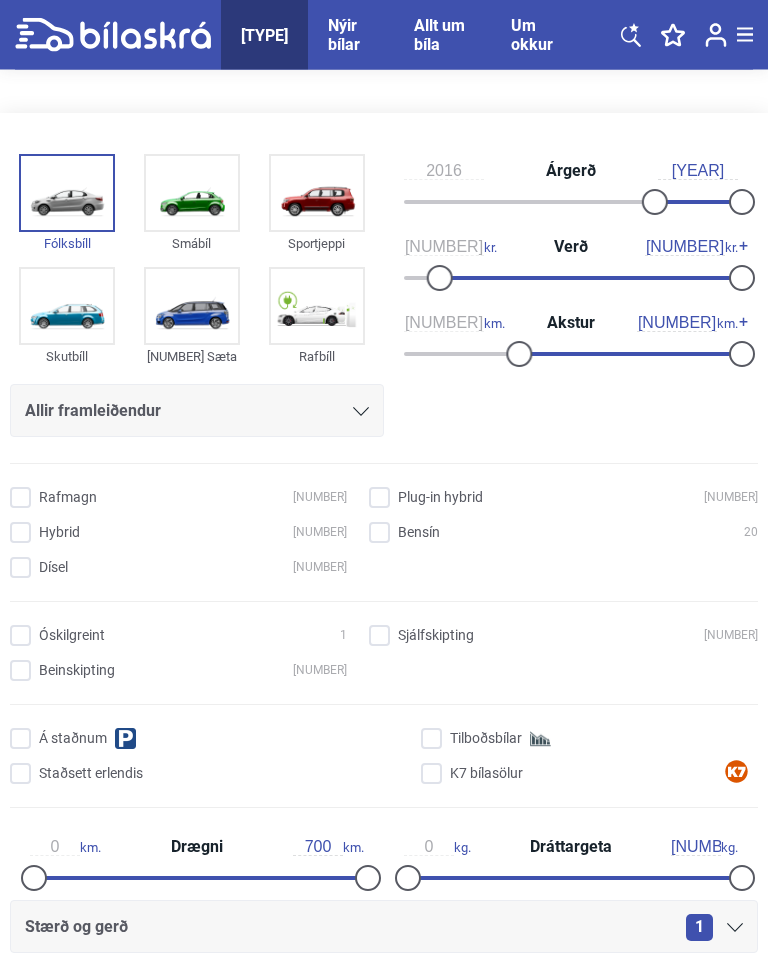 click on "Bensín [NUMBER]" at bounding box center [566, 534] 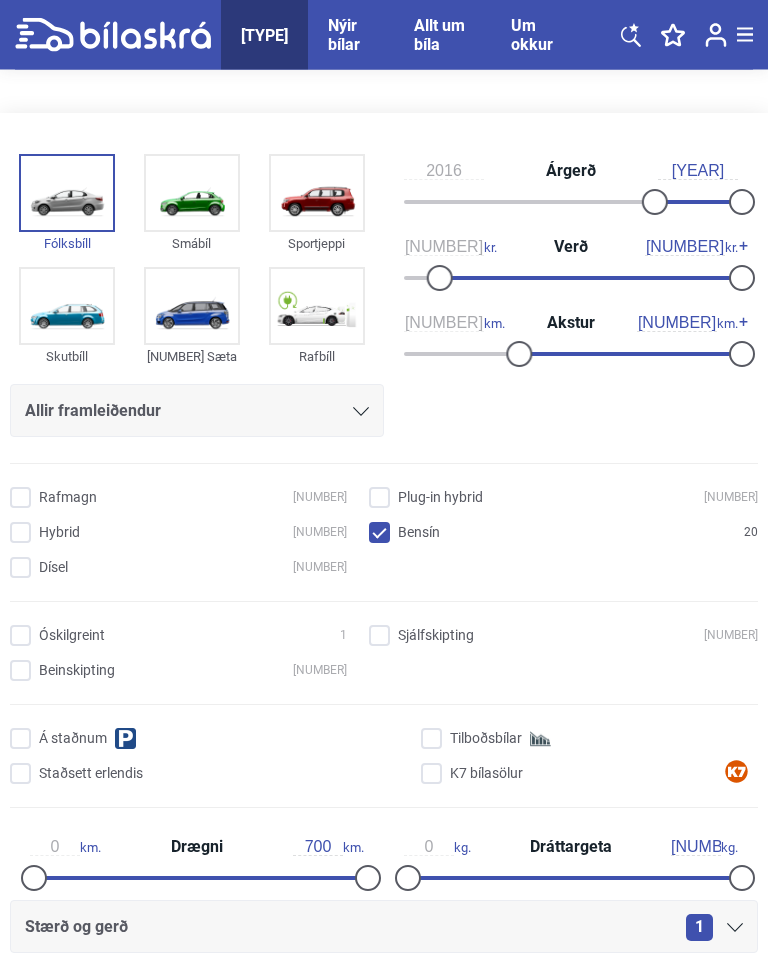 scroll, scrollTop: 13, scrollLeft: 0, axis: vertical 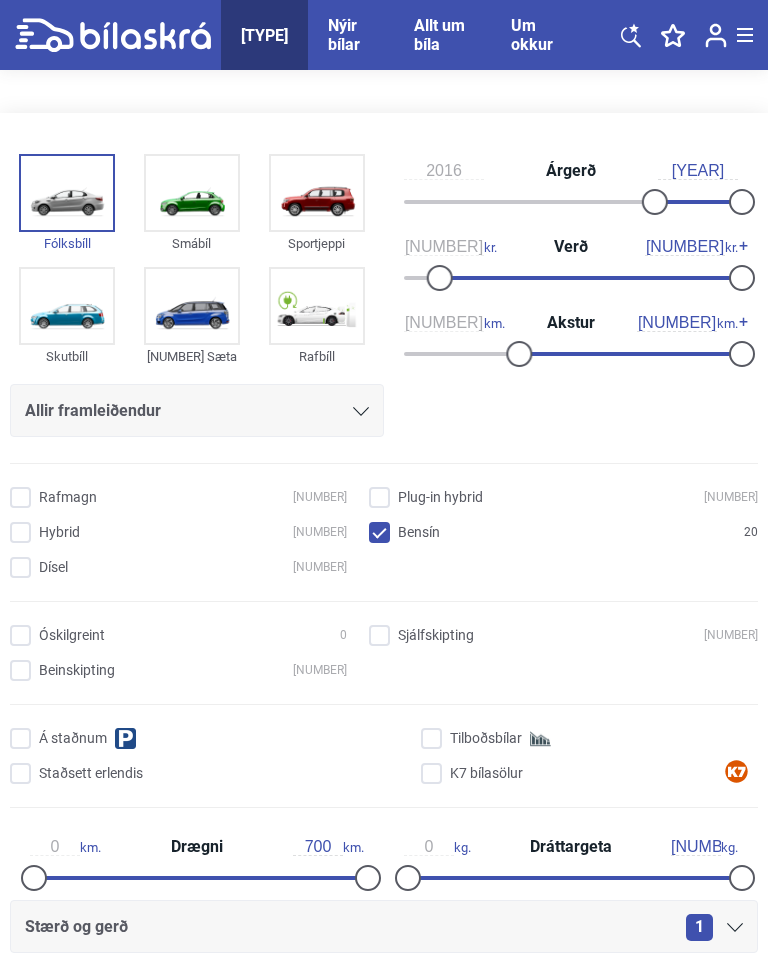 click on "Plug-in hybrid [NUMBER]" at bounding box center (566, 498) 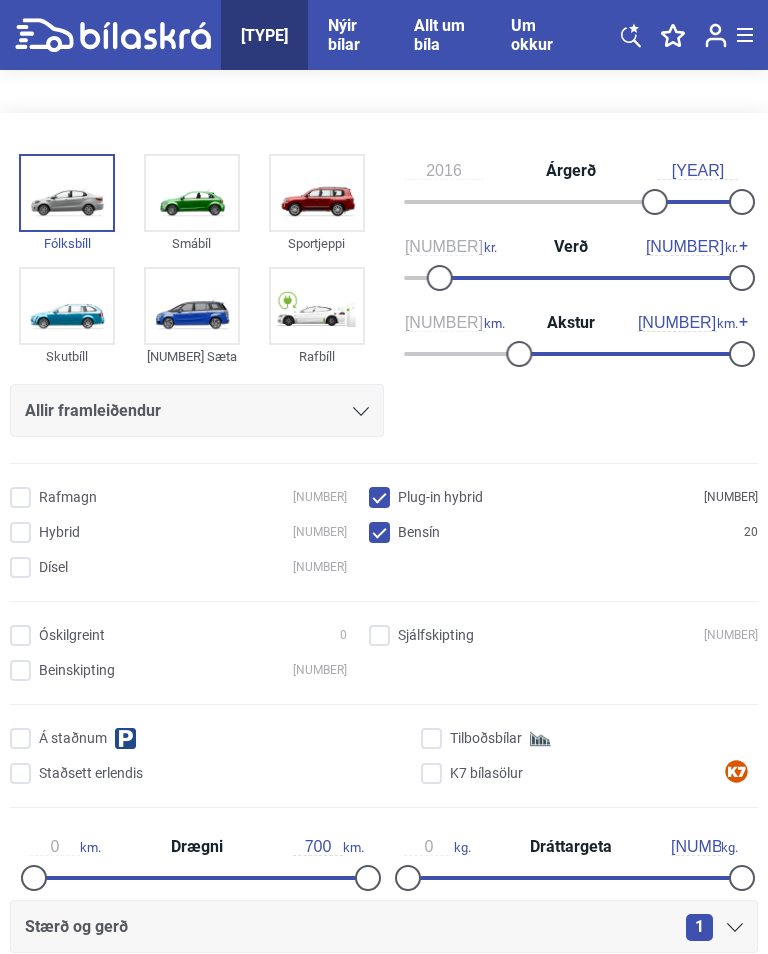 scroll, scrollTop: 13, scrollLeft: 0, axis: vertical 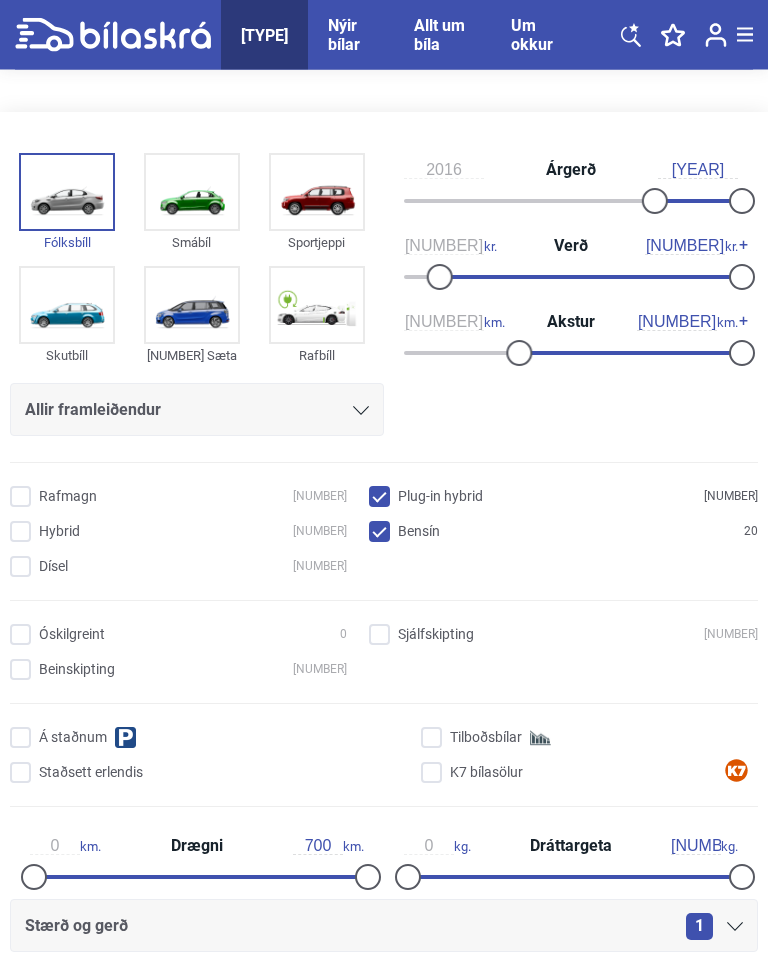 click on "Hybrid 18" at bounding box center (181, 533) 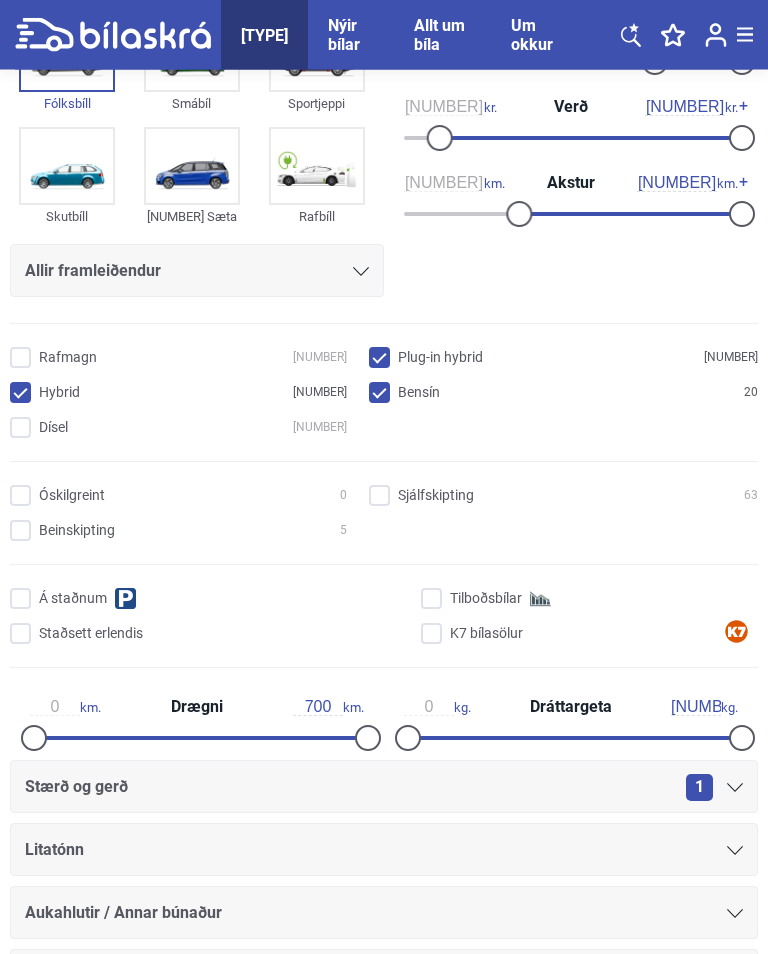 scroll, scrollTop: 153, scrollLeft: 0, axis: vertical 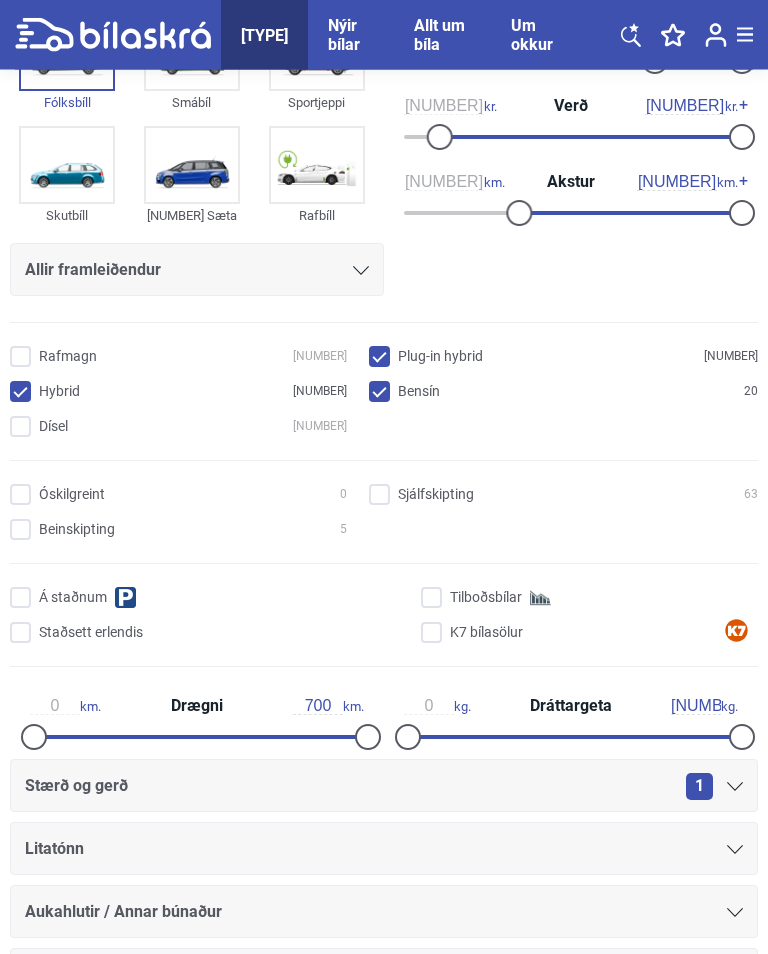 click on "Óskilgreint 0" at bounding box center (181, 496) 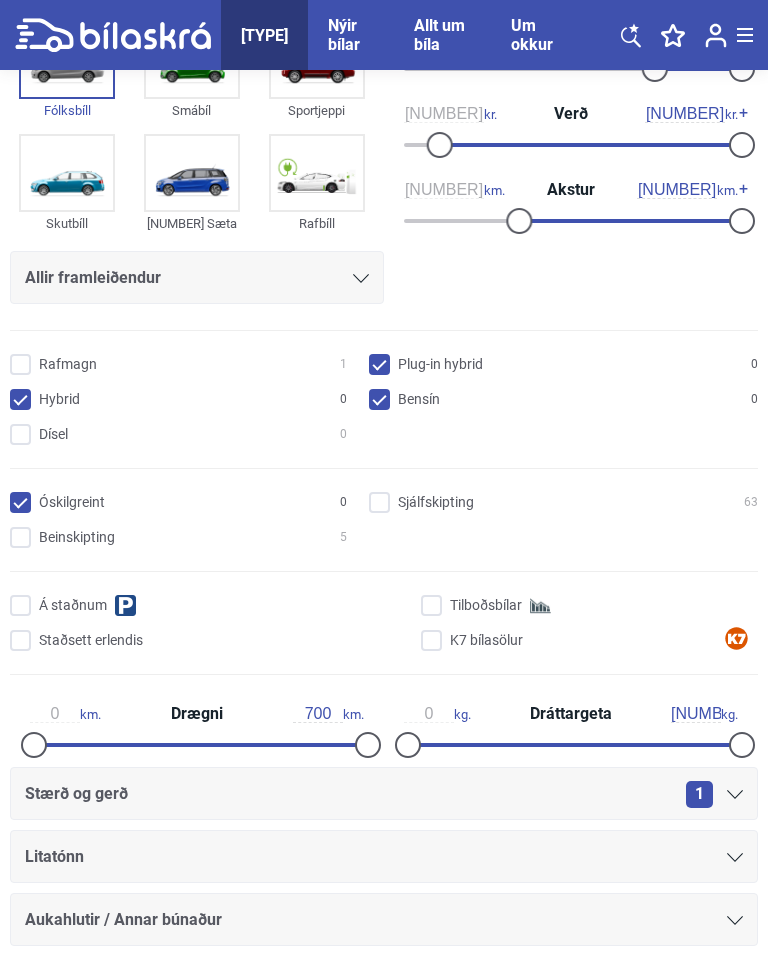 scroll, scrollTop: 174, scrollLeft: 0, axis: vertical 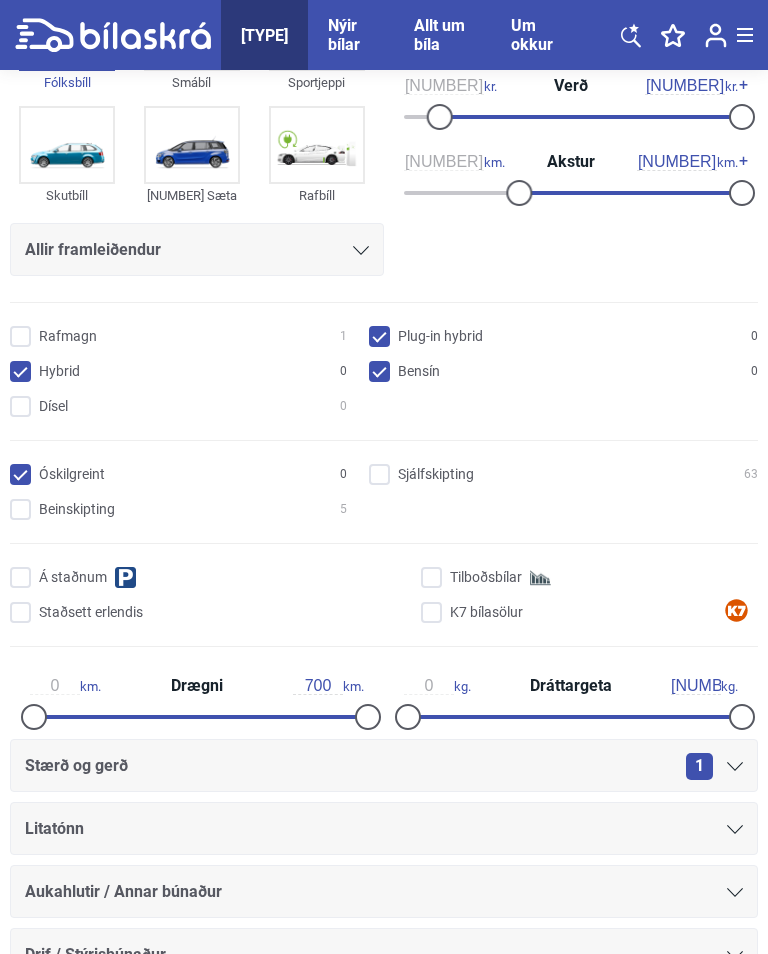 click on "Tilboðsbílar" at bounding box center [592, 578] 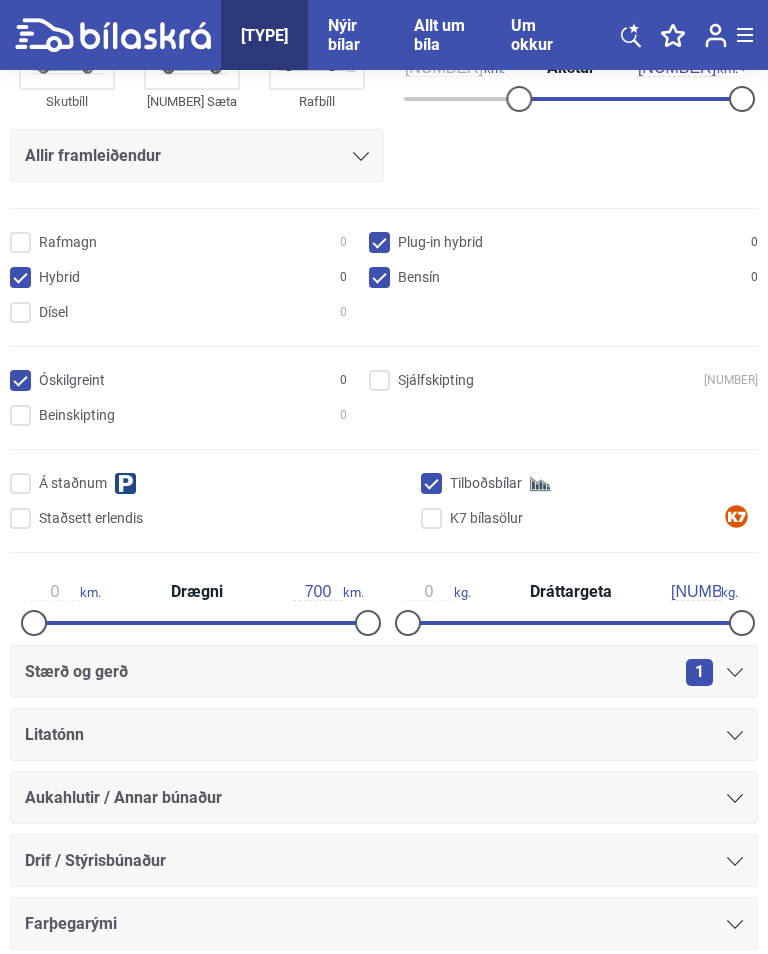 scroll, scrollTop: 276, scrollLeft: 0, axis: vertical 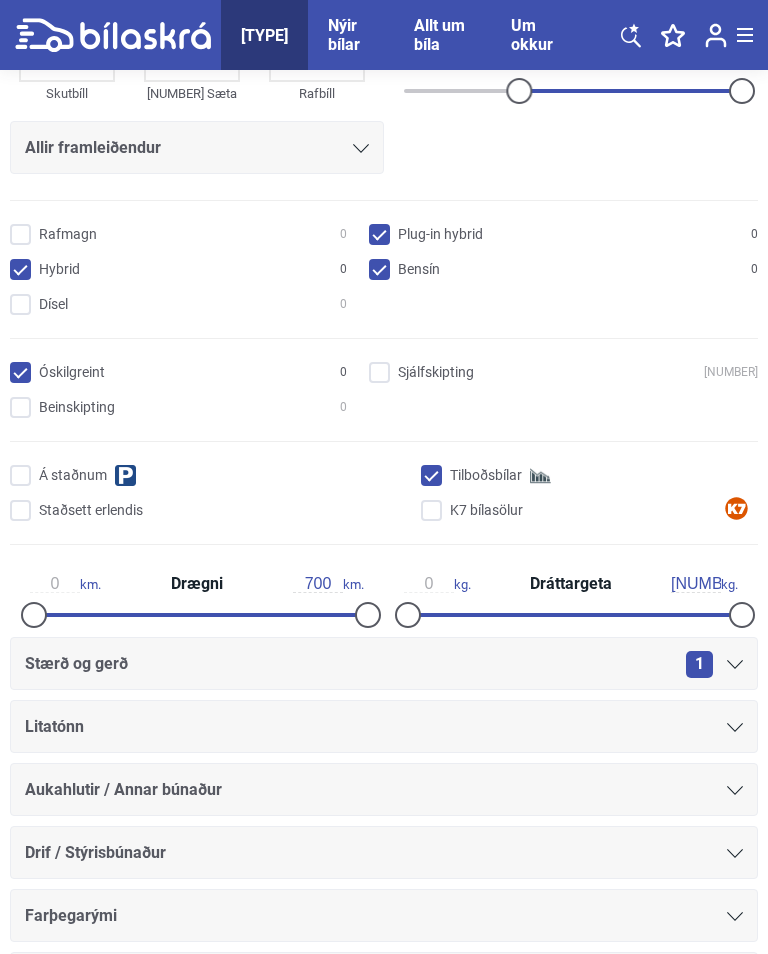 click on "K7 bílasölur" at bounding box center (592, 511) 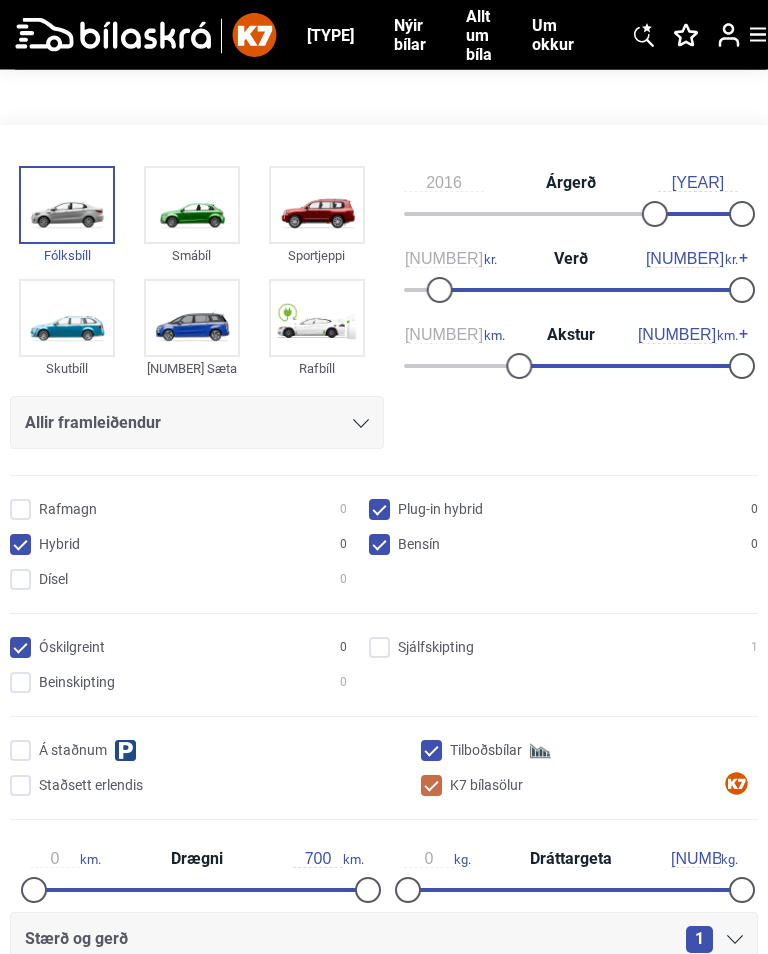 scroll, scrollTop: 0, scrollLeft: 0, axis: both 